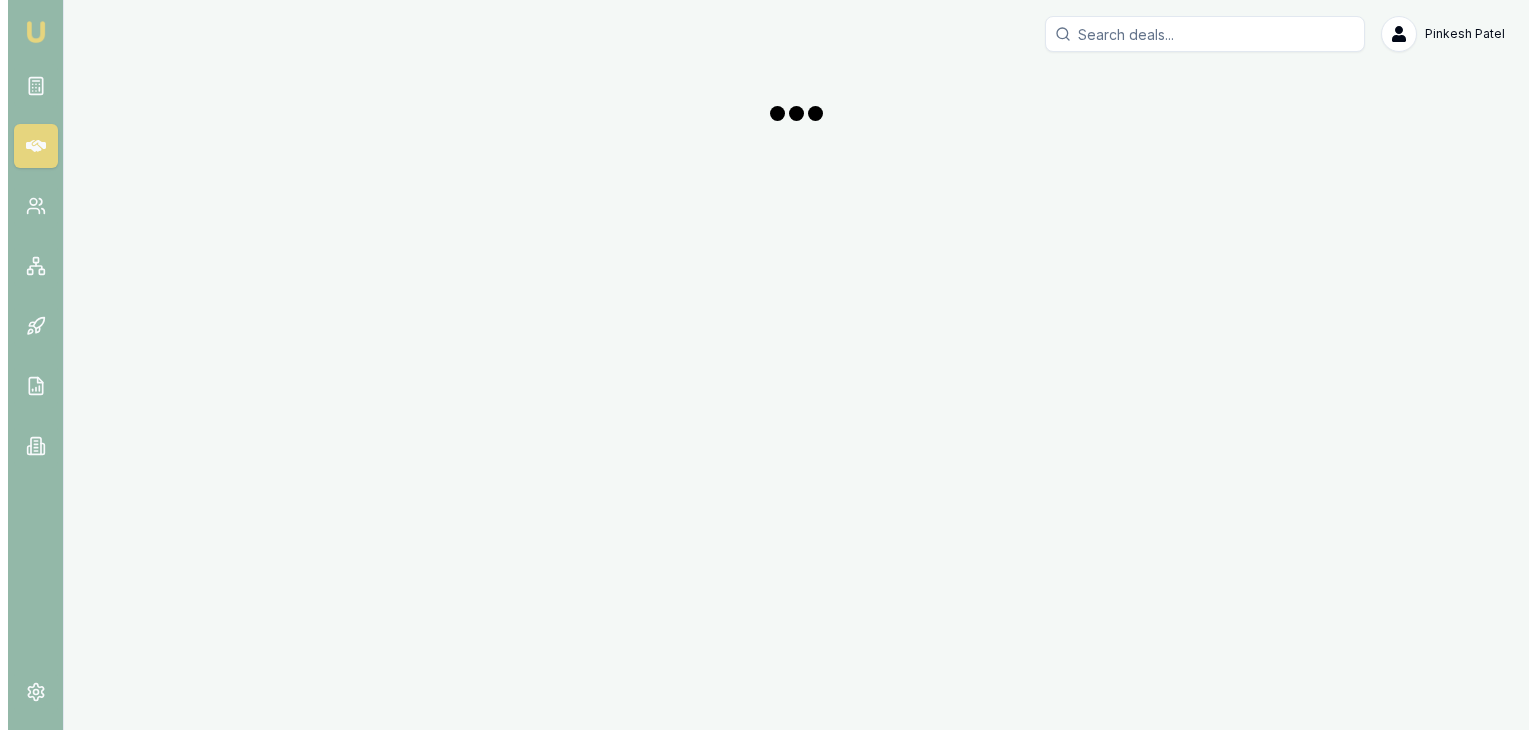 scroll, scrollTop: 0, scrollLeft: 0, axis: both 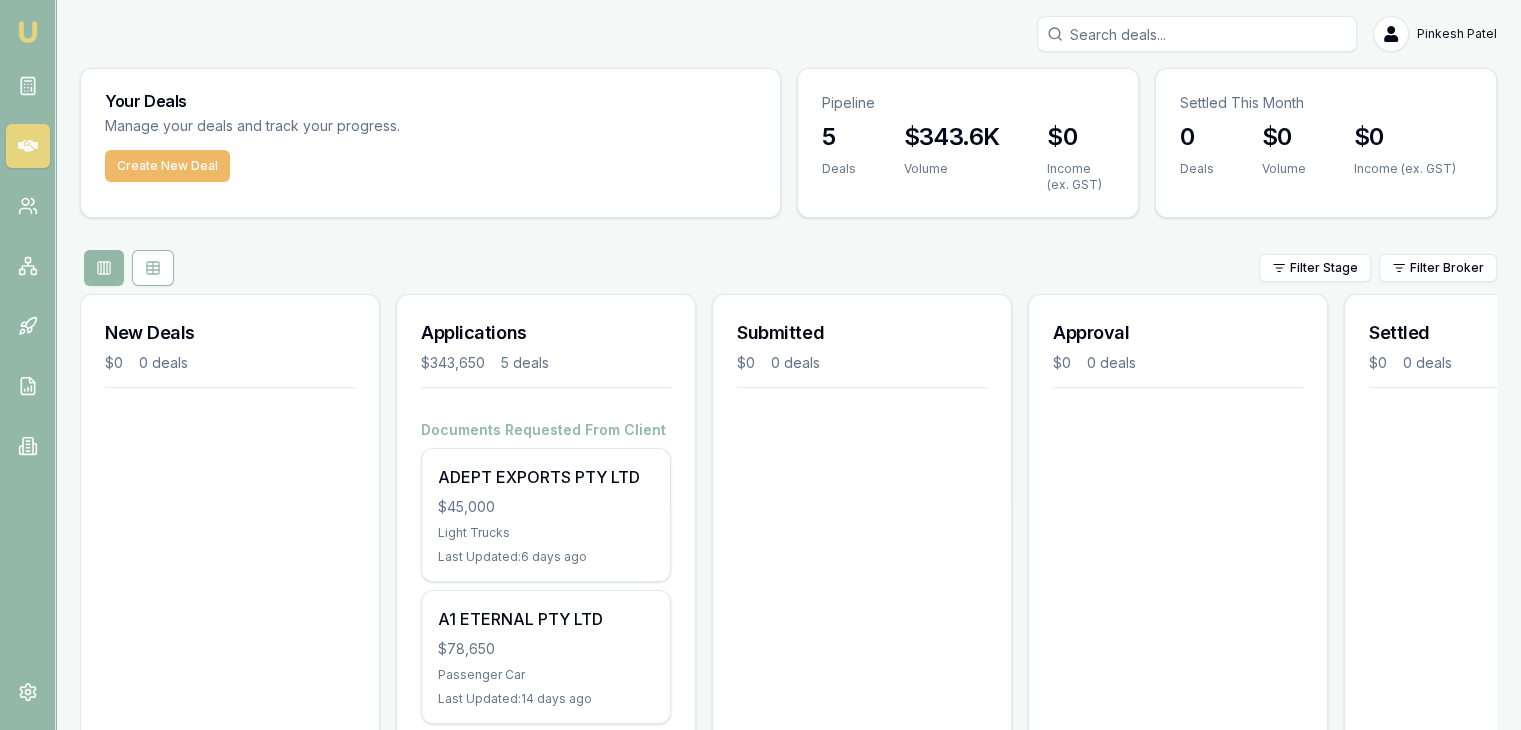 click on "Create New Deal" at bounding box center [167, 166] 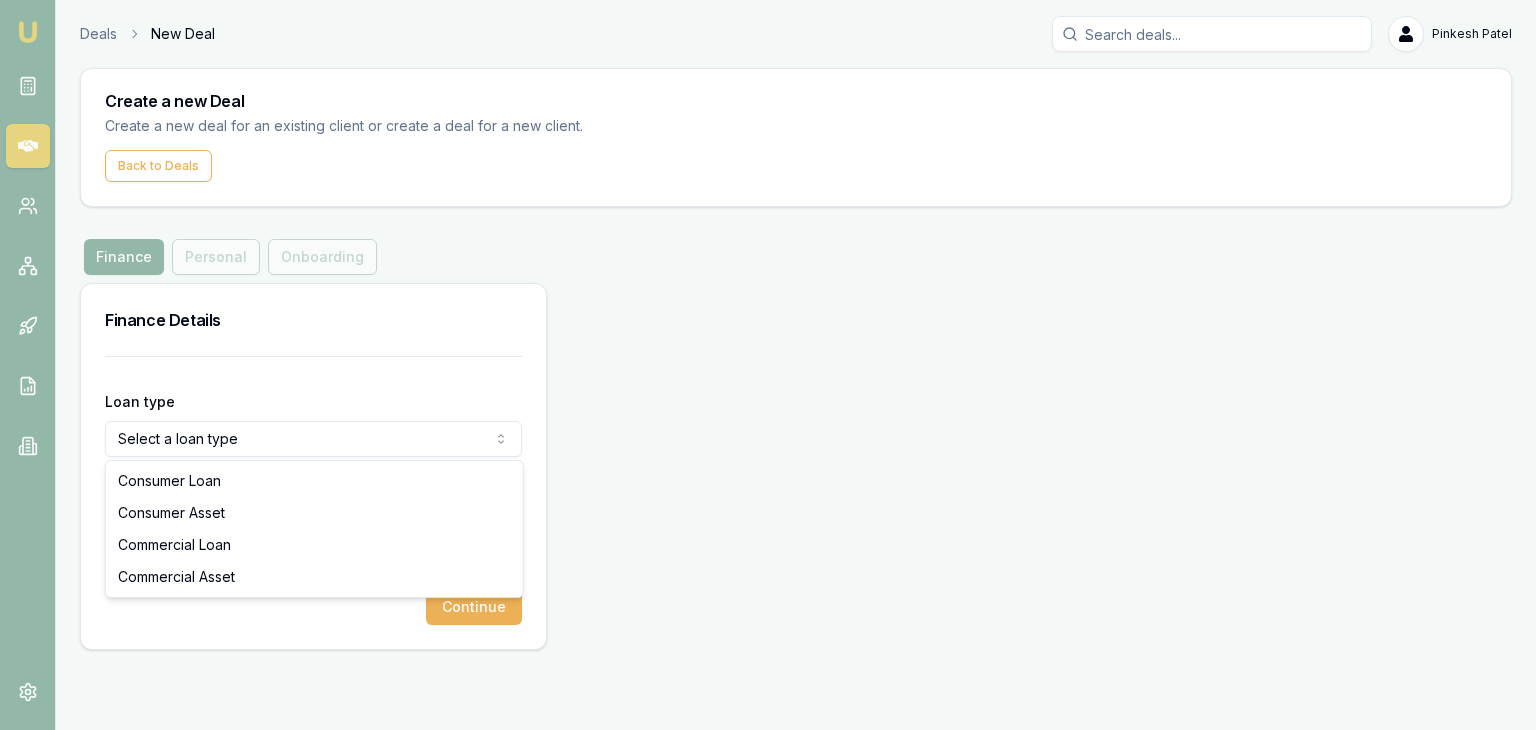 click on "Emu Broker Deals New Deal Pinkesh [LAST] Toggle Menu Create a new Deal Create a new deal for an existing client or create a deal for a new client. Back to Deals Finance   Finance Personal Onboarding Finance Details Loan type  Select a loan type Consumer Loan Consumer Asset Commercial Loan Commercial Asset Loan amount Continue Consumer Loan Consumer Asset Commercial Loan Commercial Asset" at bounding box center (768, 365) 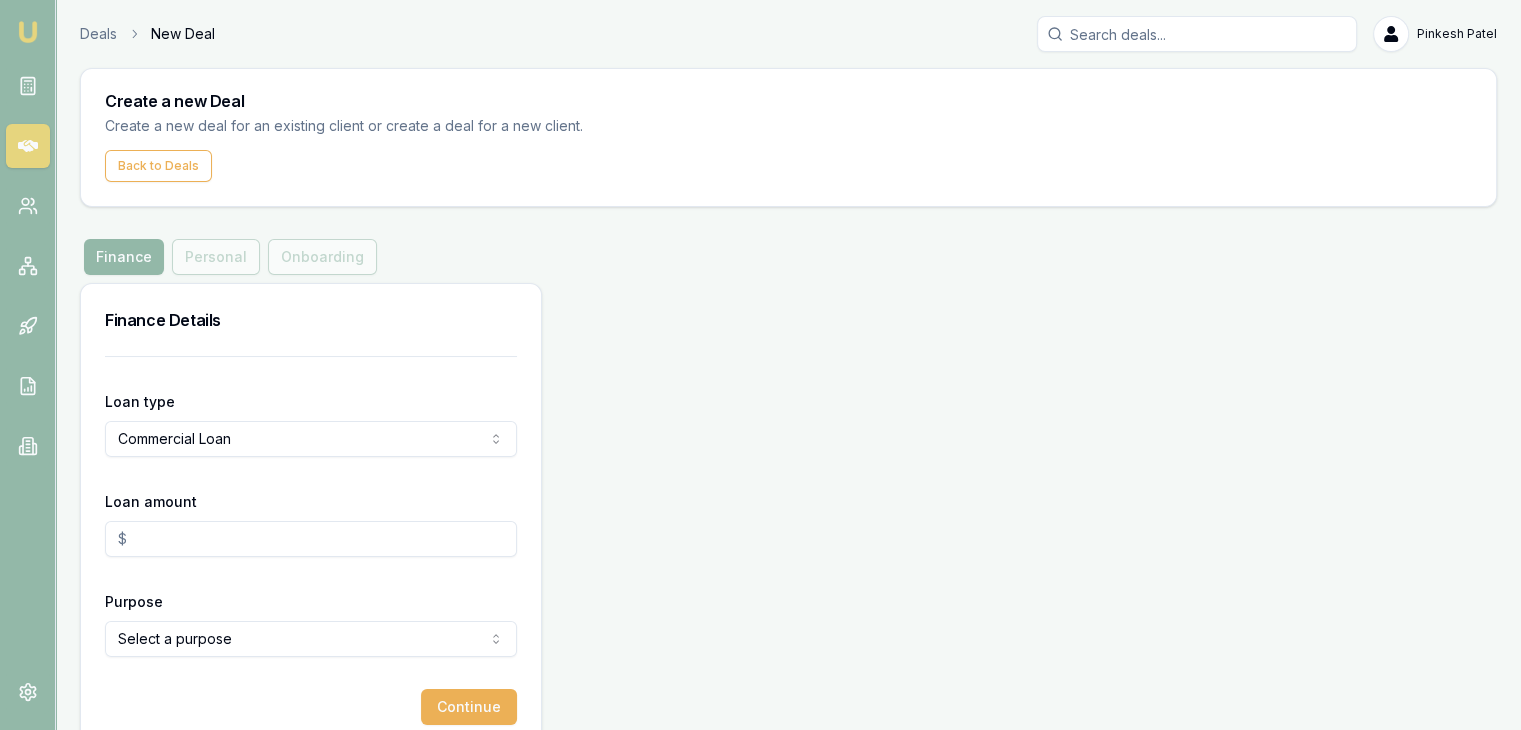 click on "Loan amount" at bounding box center [311, 539] 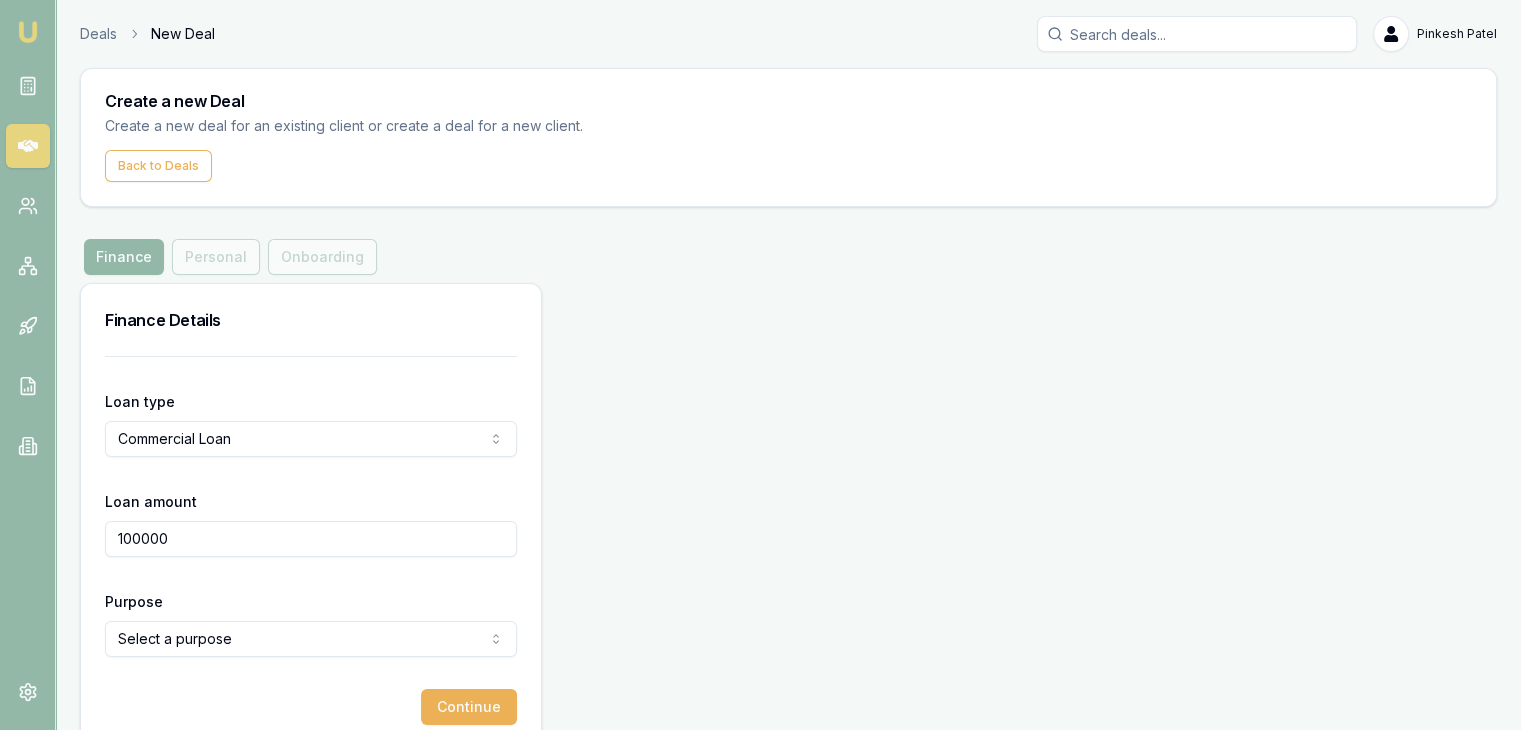 type on "$100,000.00" 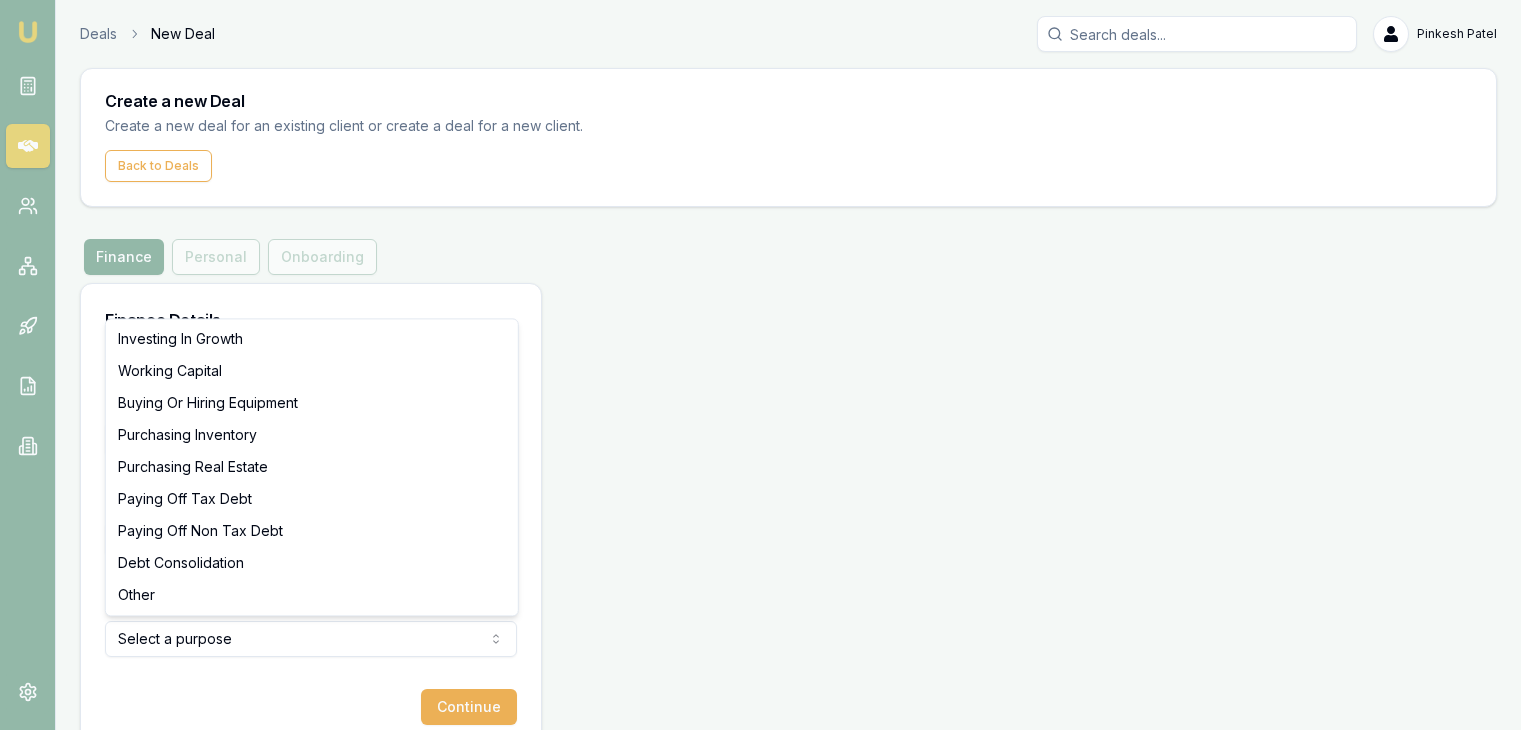 click on "Emu Broker Deals New Deal Pinkesh Patel Toggle Menu Create a new Deal Create a new deal for an existing client or create a deal for a new client. Back to Deals Finance   Finance Personal Onboarding Finance Details Loan type  Commercial Loan Consumer Loan Consumer Asset Commercial Loan Commercial Asset Loan amount $100,000.00 Purpose Select a purpose Investing In Growth Working Capital Buying Or Hiring Equipment Purchasing Inventory Purchasing Real Estate Paying Off Tax Debt Paying Off Non Tax Debt Debt Consolidation Other Continue Investing In Growth Working Capital Buying Or Hiring Equipment Purchasing Inventory Purchasing Real Estate Paying Off Tax Debt Paying Off Non Tax Debt Debt Consolidation Other" at bounding box center [768, 365] 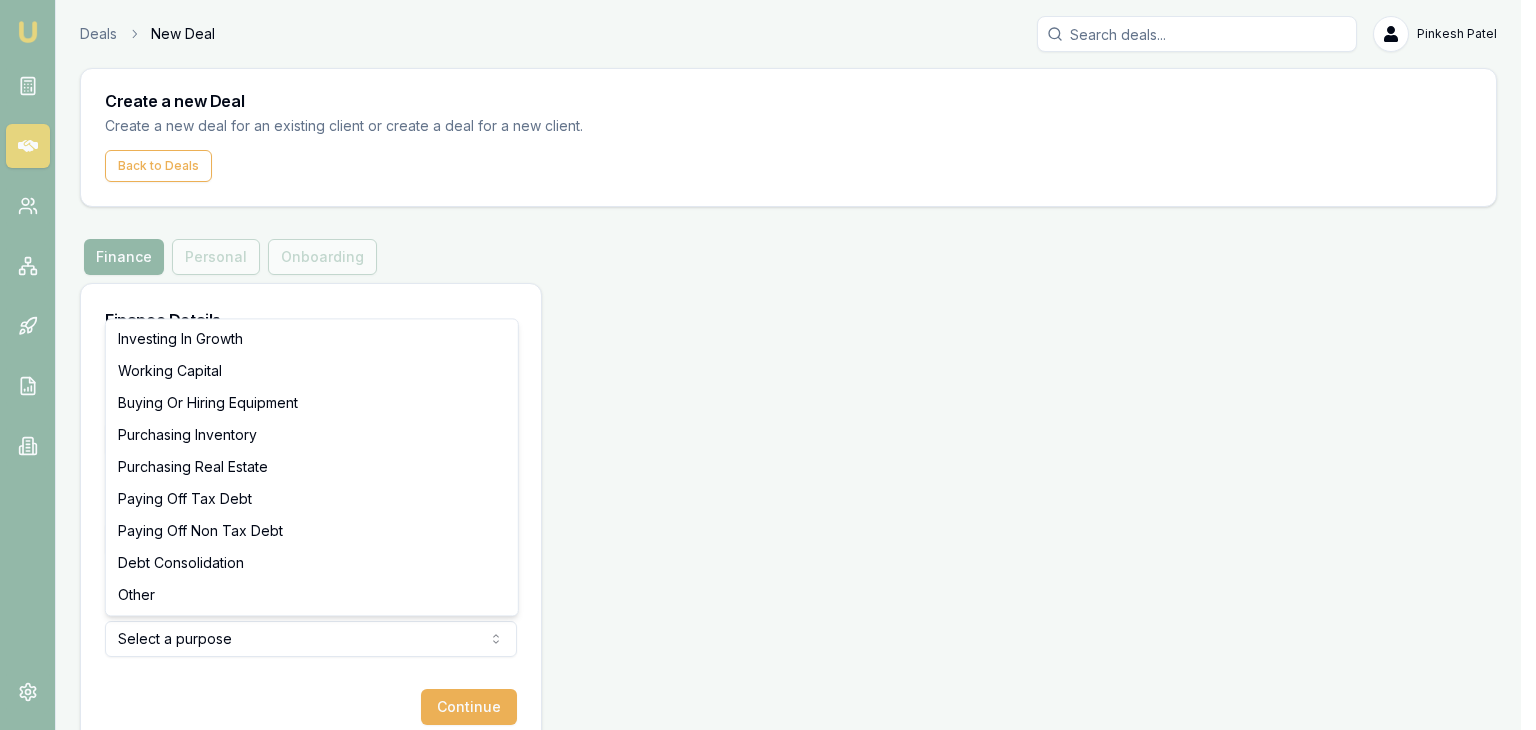 select on "BUYING_OR_HIRING_EQUIPMENT" 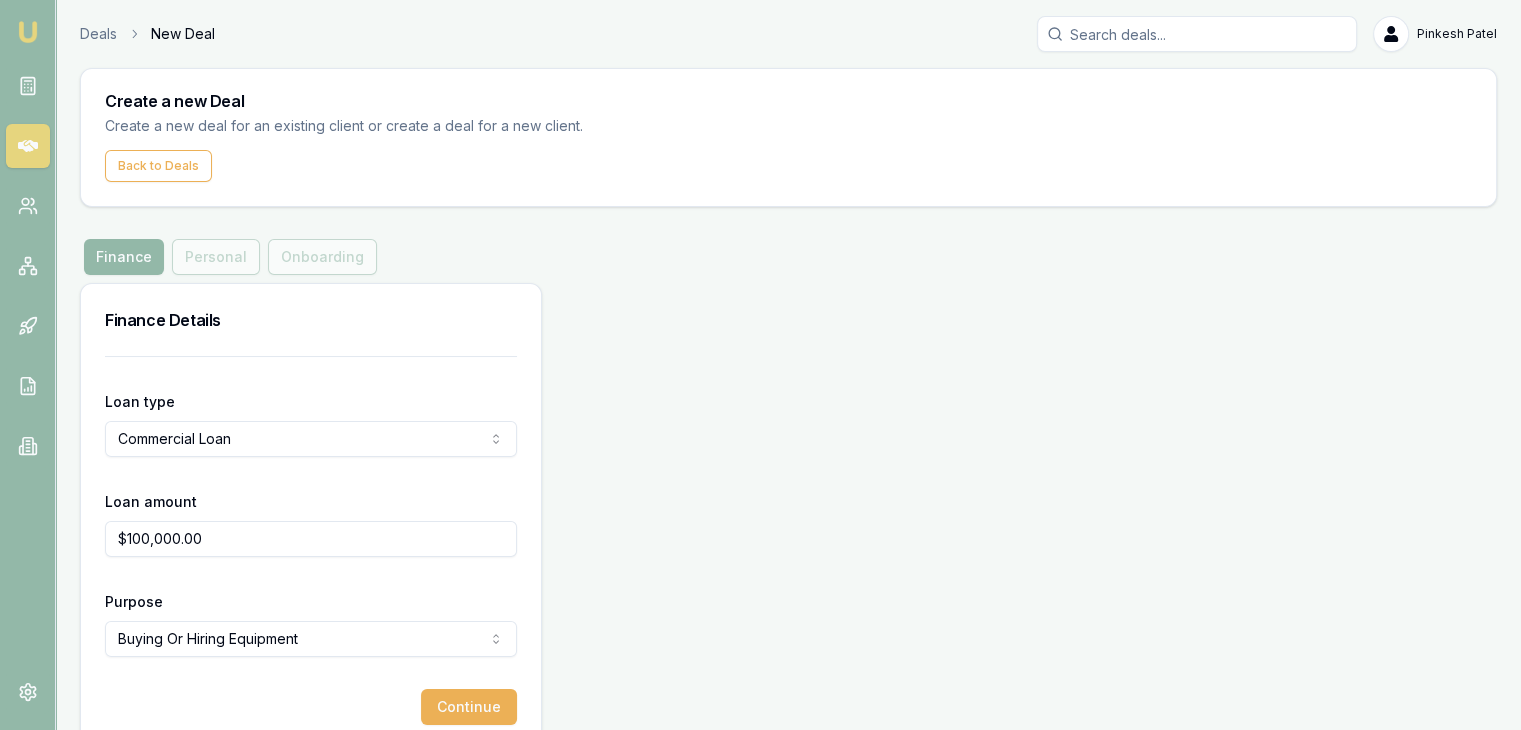 click on "Loan type  Commercial Loan Consumer Loan Consumer Asset Commercial Loan Commercial Asset Loan amount $100,000.00 Purpose Buying Or Hiring Equipment Investing In Growth Working Capital Buying Or Hiring Equipment Purchasing Inventory Purchasing Real Estate Paying Off Tax Debt Paying Off Non Tax Debt Debt Consolidation Other Continue" at bounding box center (311, 552) 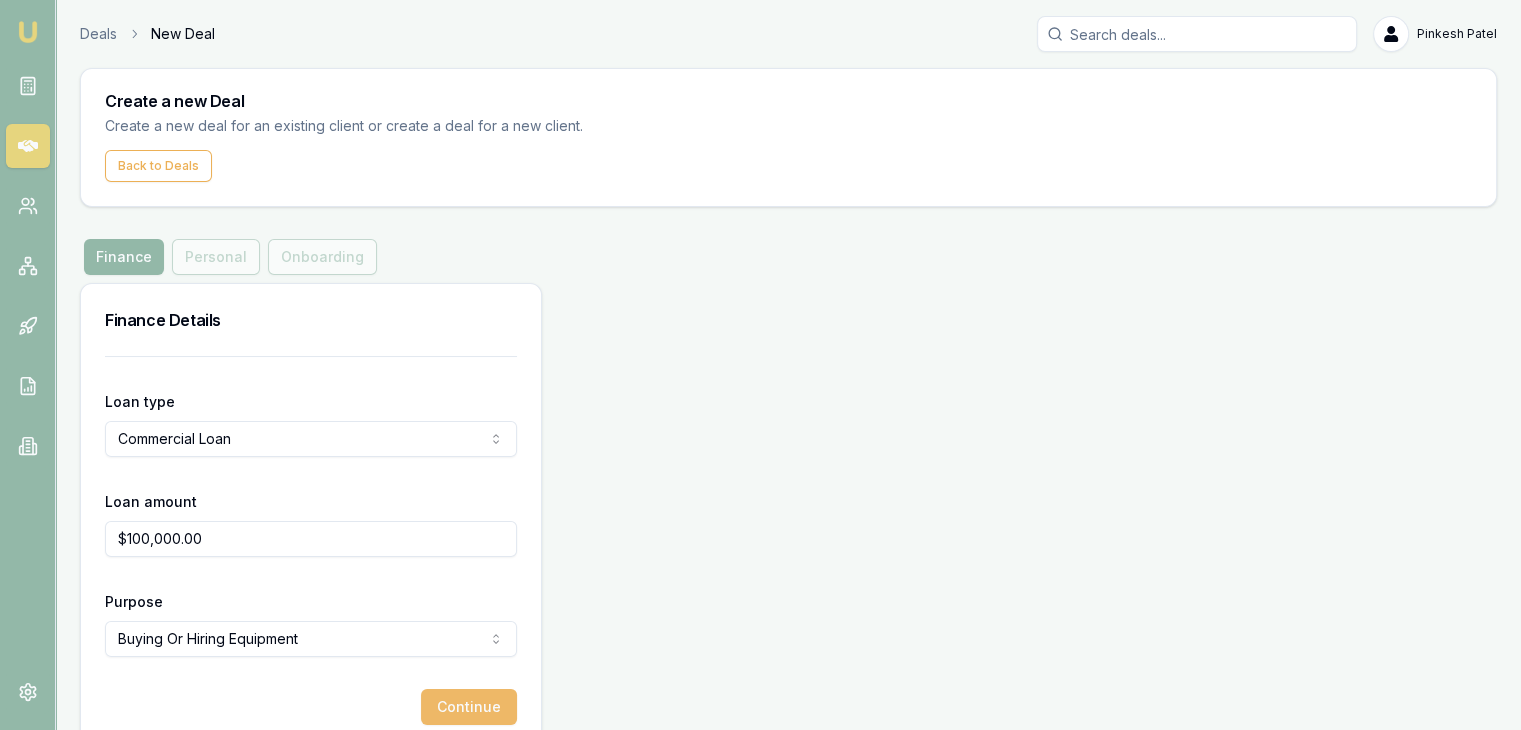 click on "Continue" at bounding box center (469, 707) 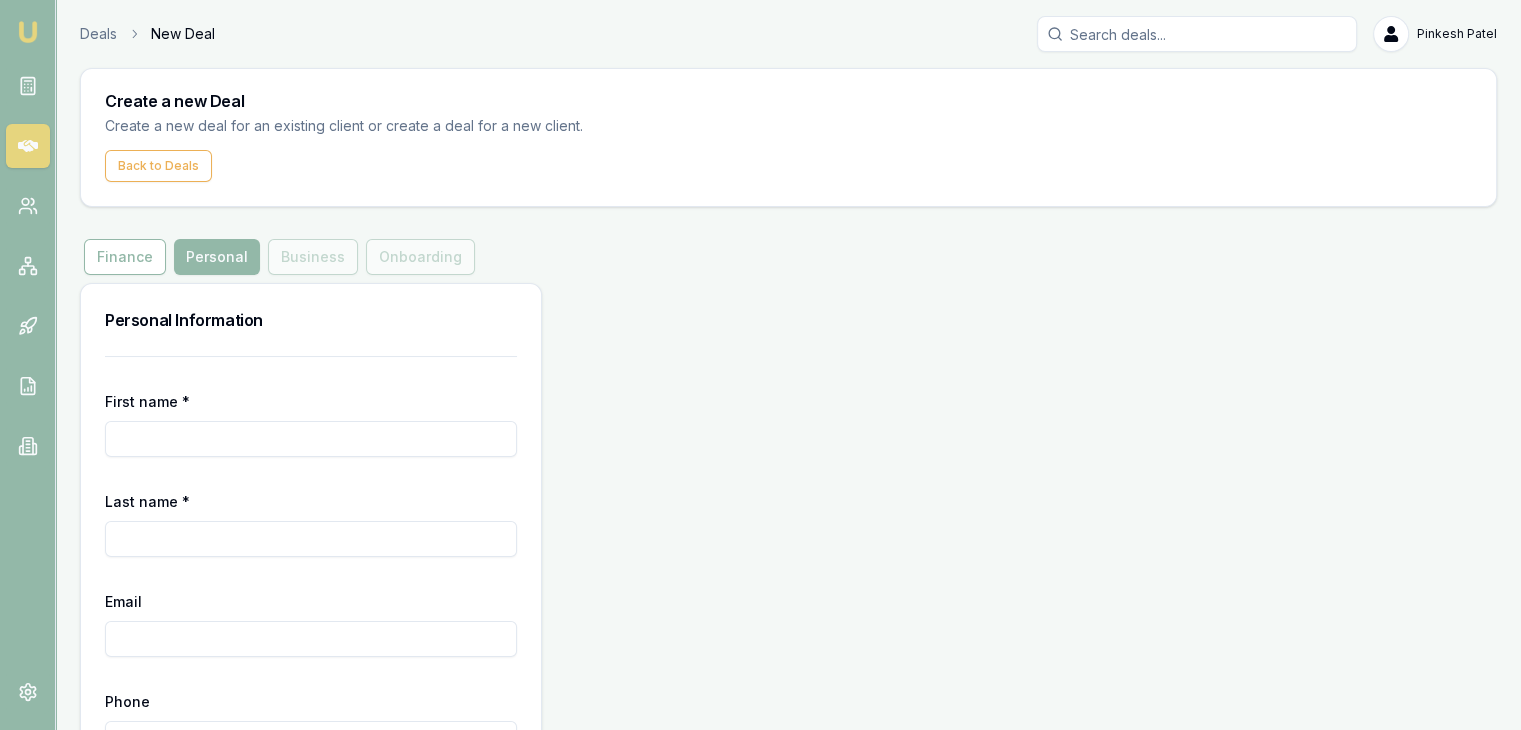 click on "First name *" at bounding box center [311, 439] 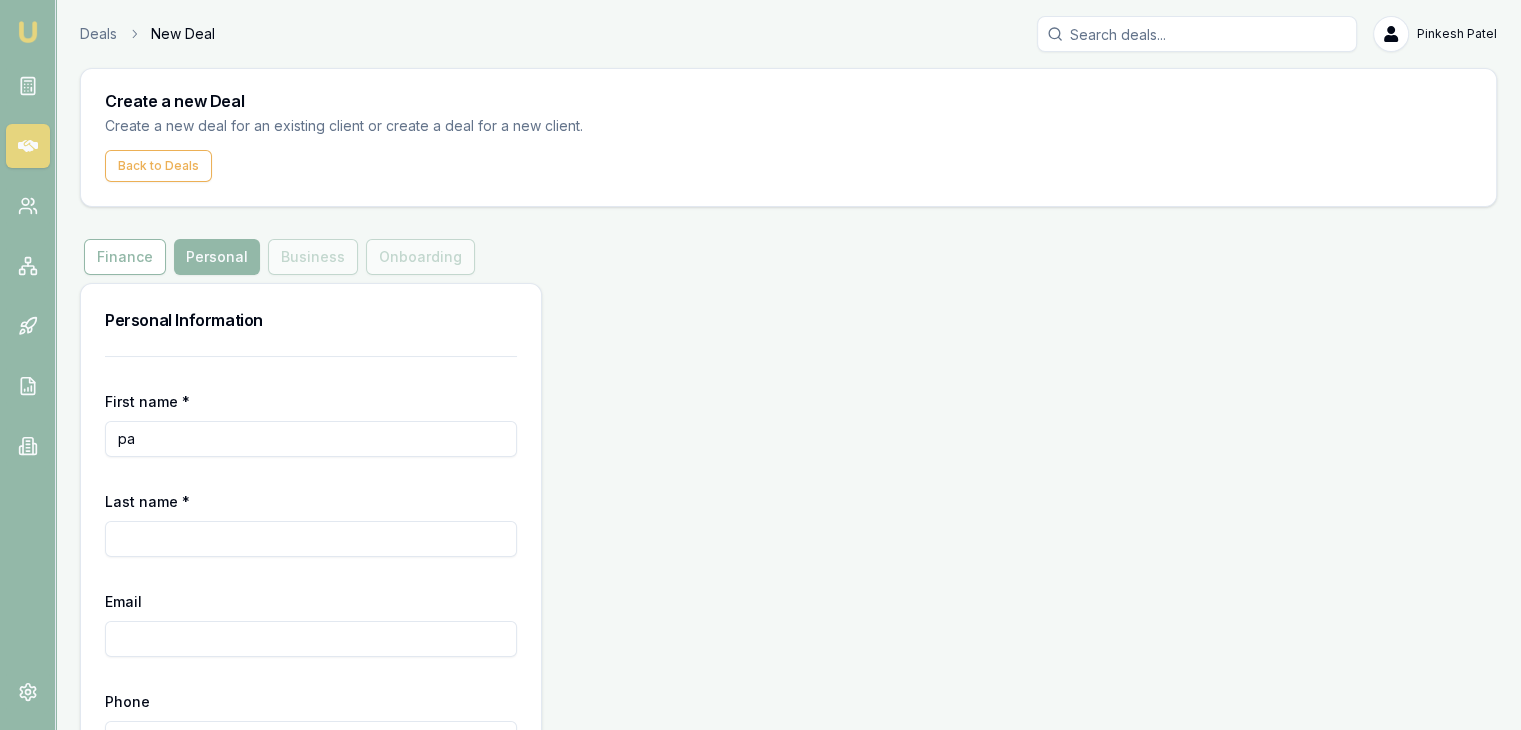 type on "p" 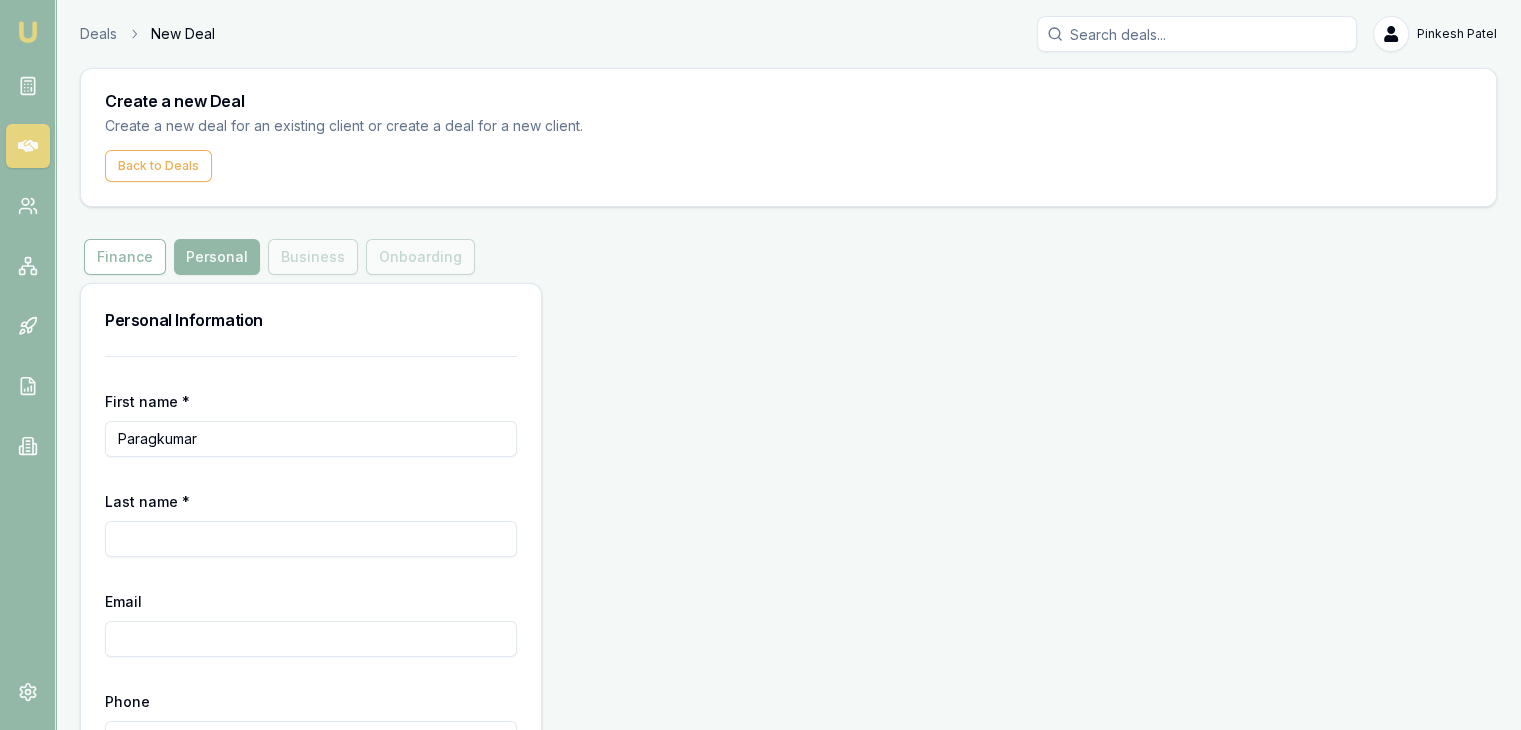 type on "Paragkumar" 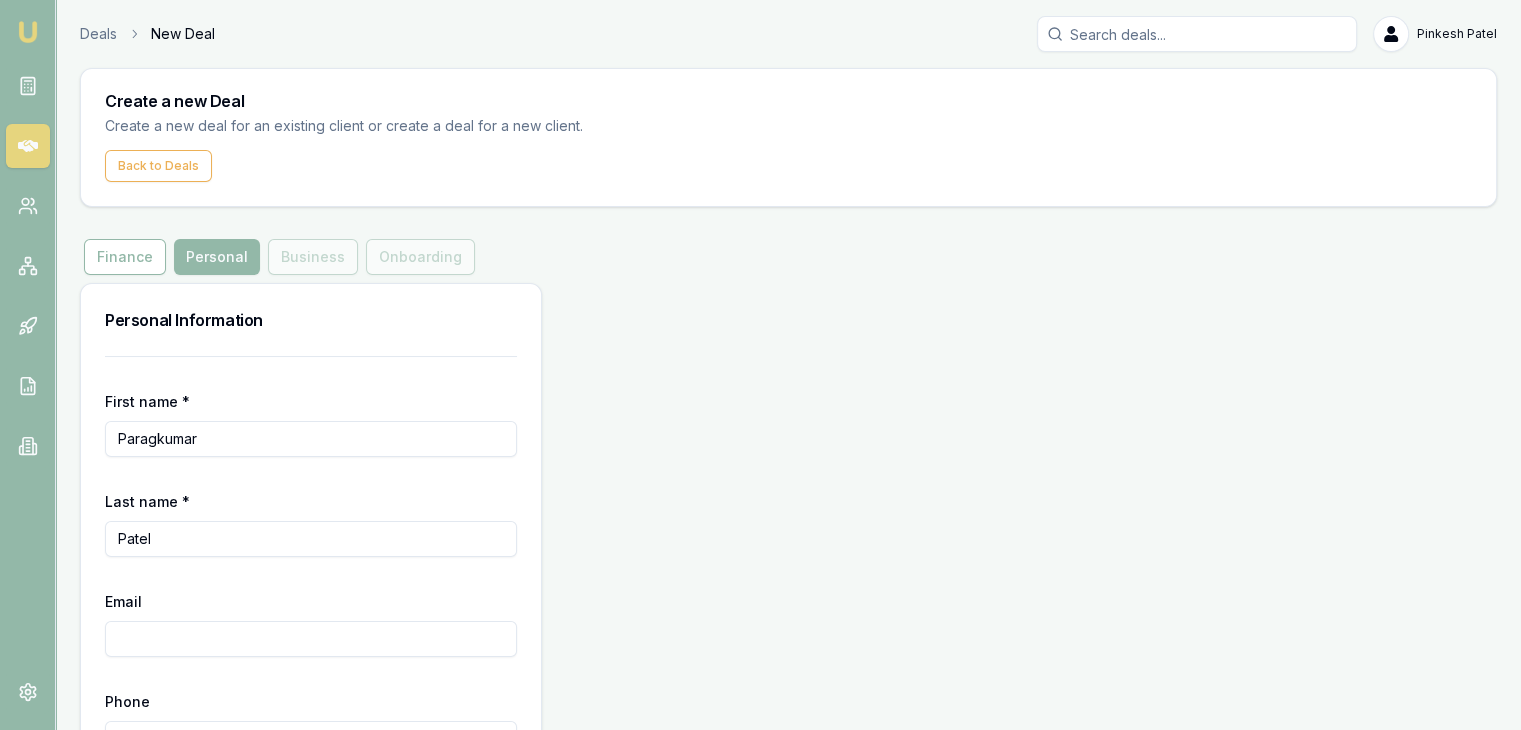 type on "Patel" 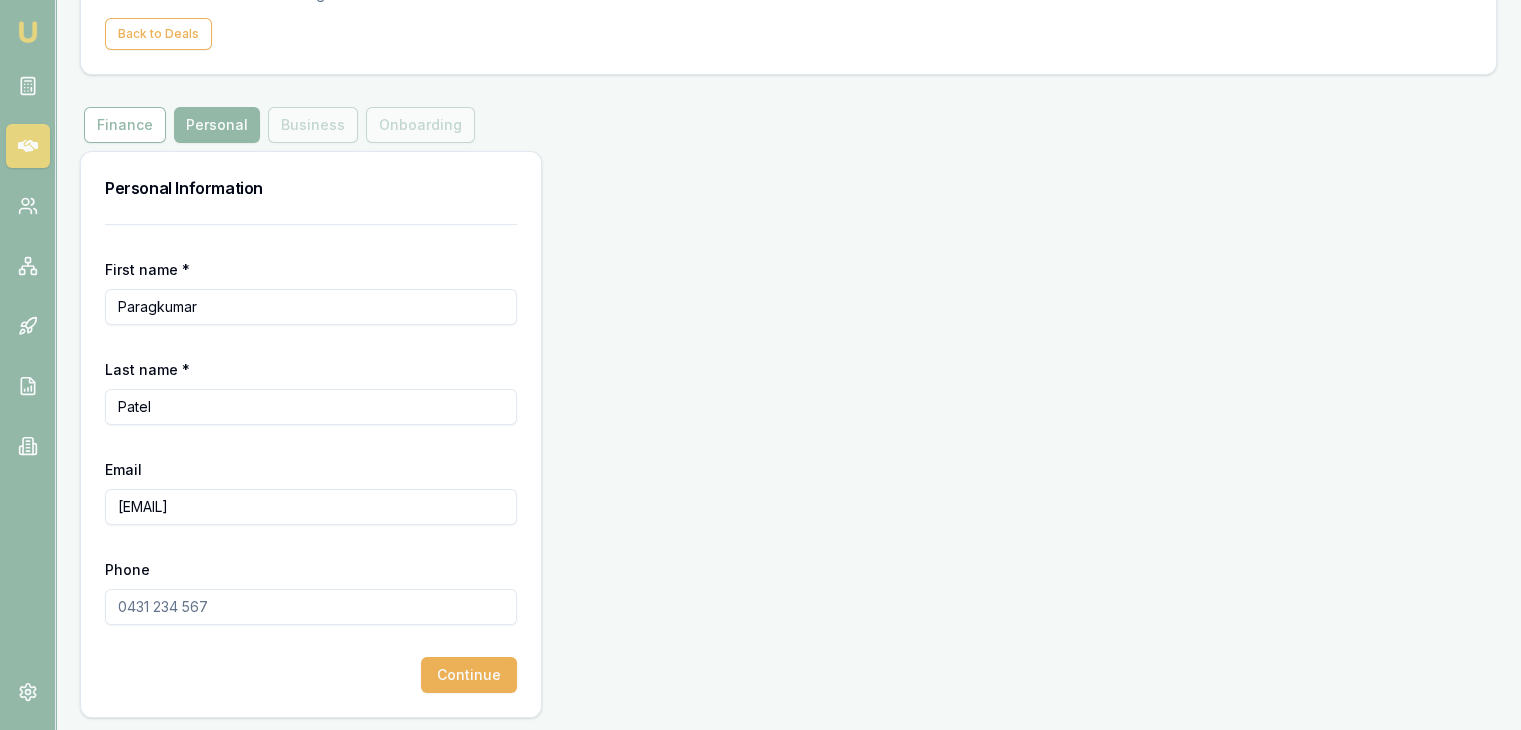 scroll, scrollTop: 135, scrollLeft: 0, axis: vertical 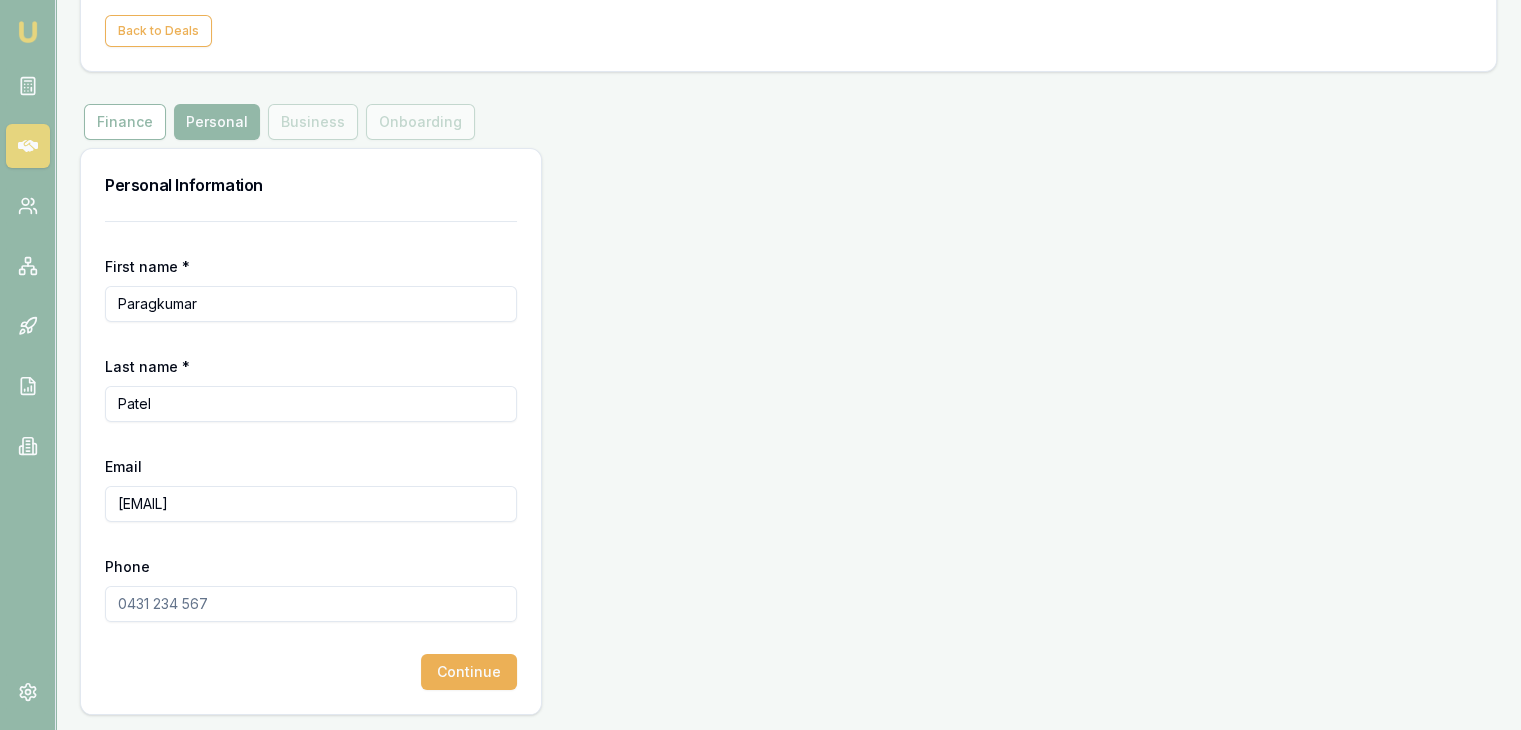 type on "[EMAIL]" 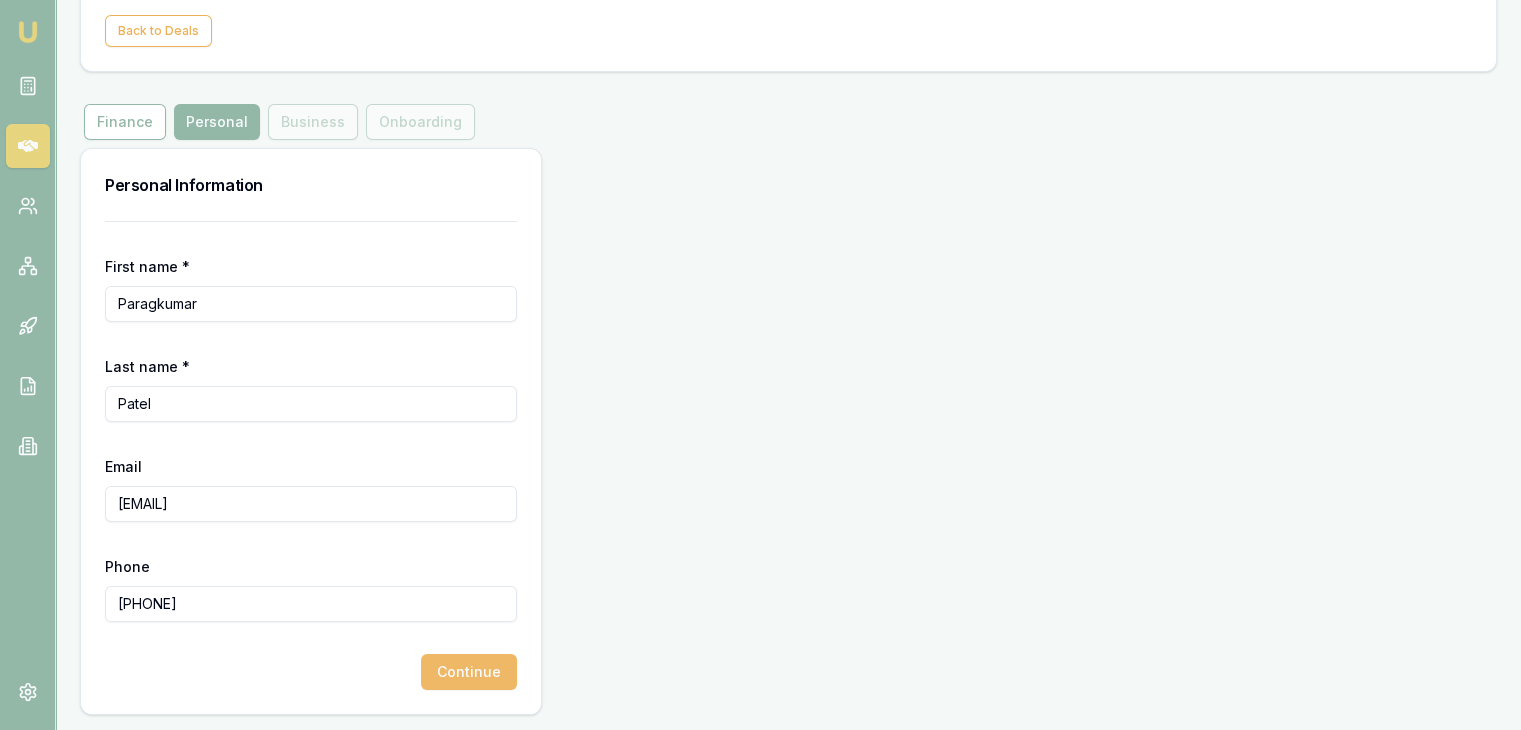type on "[PHONE]" 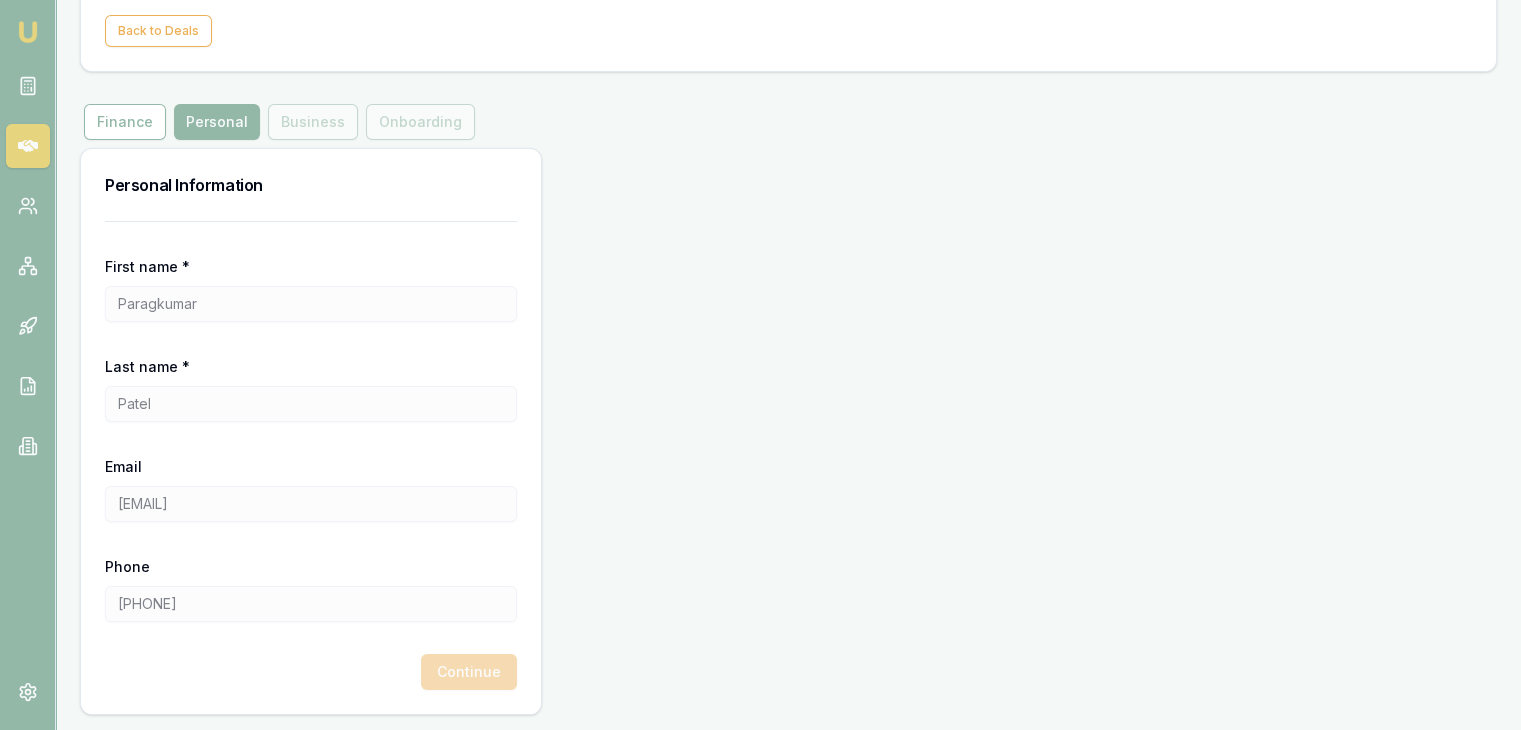 scroll, scrollTop: 0, scrollLeft: 0, axis: both 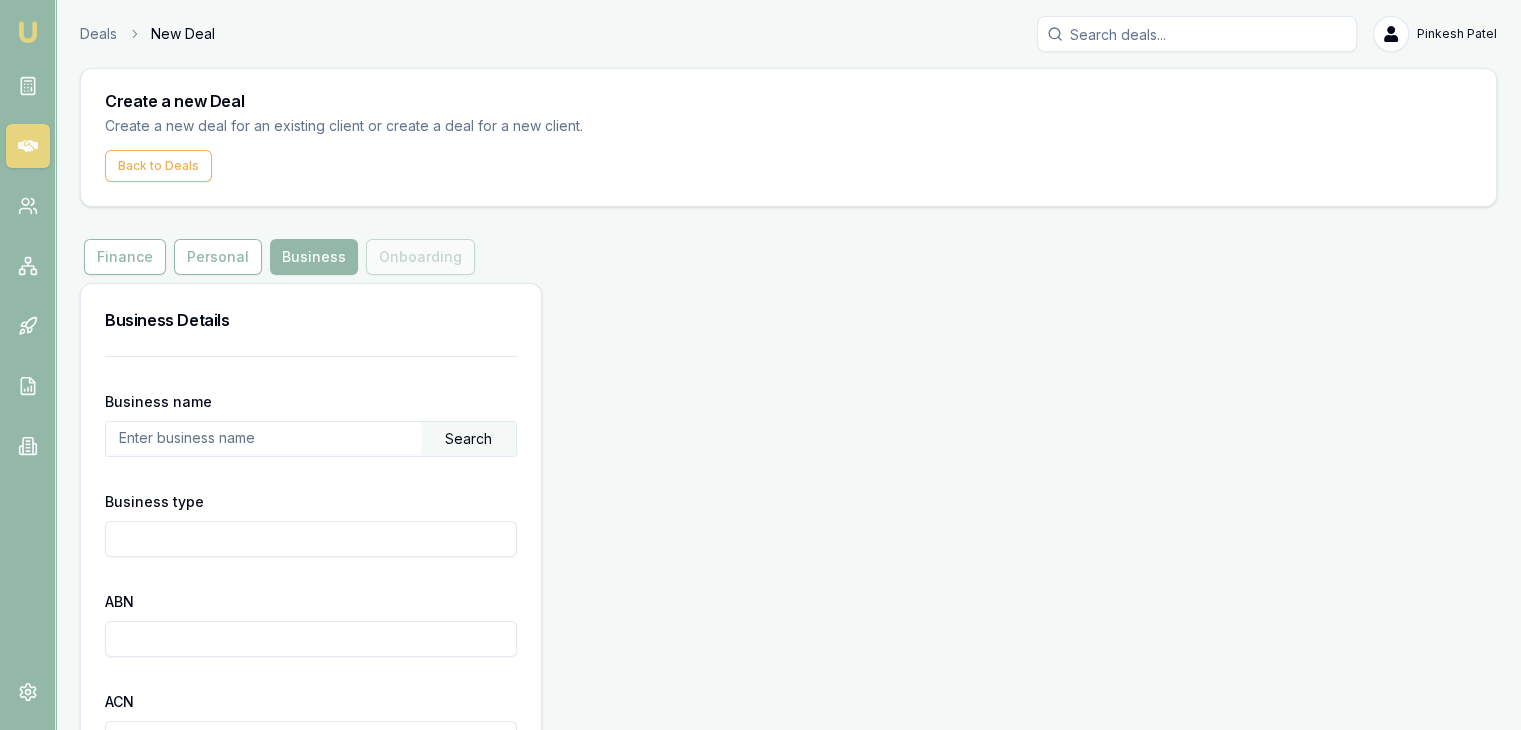 click at bounding box center [263, 438] 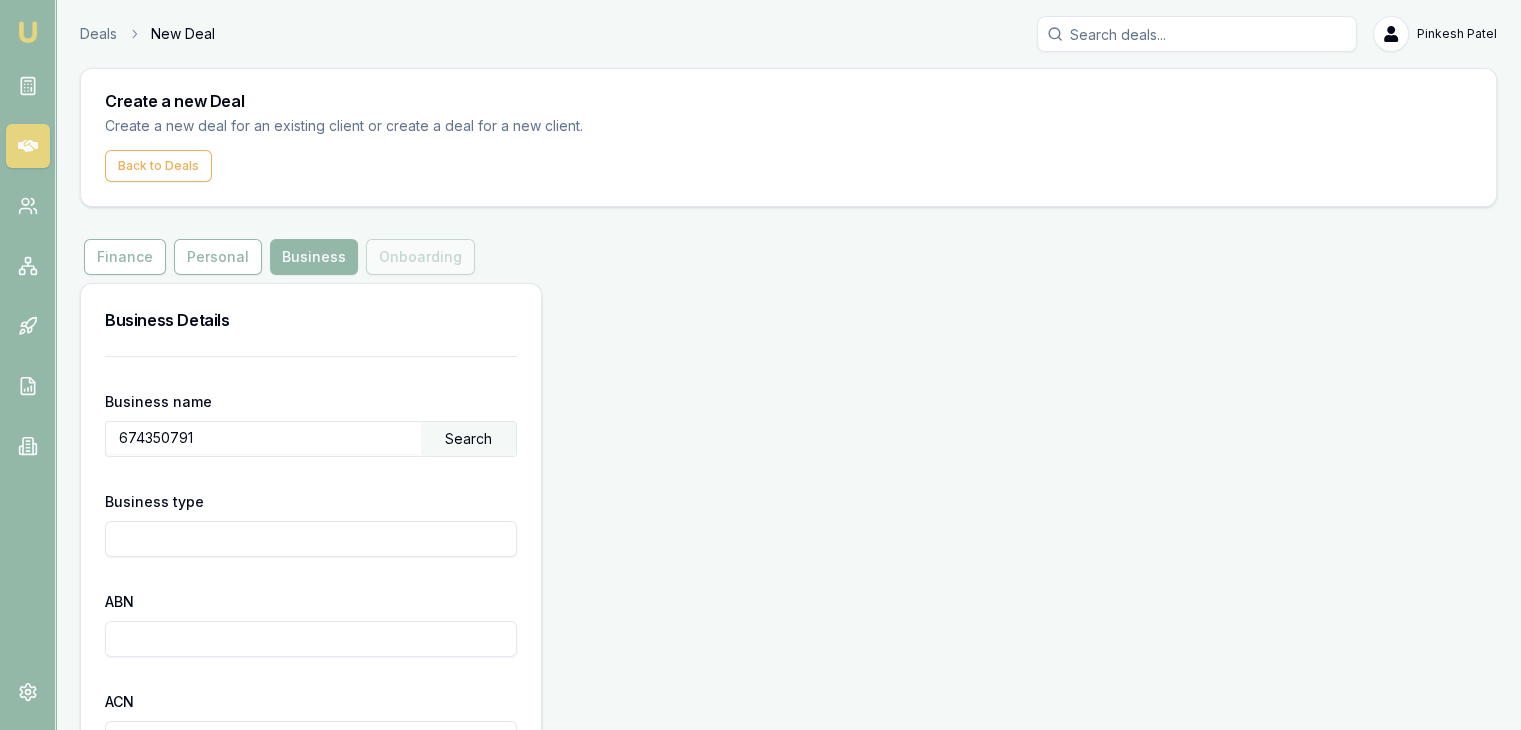 click on "Search" at bounding box center [468, 439] 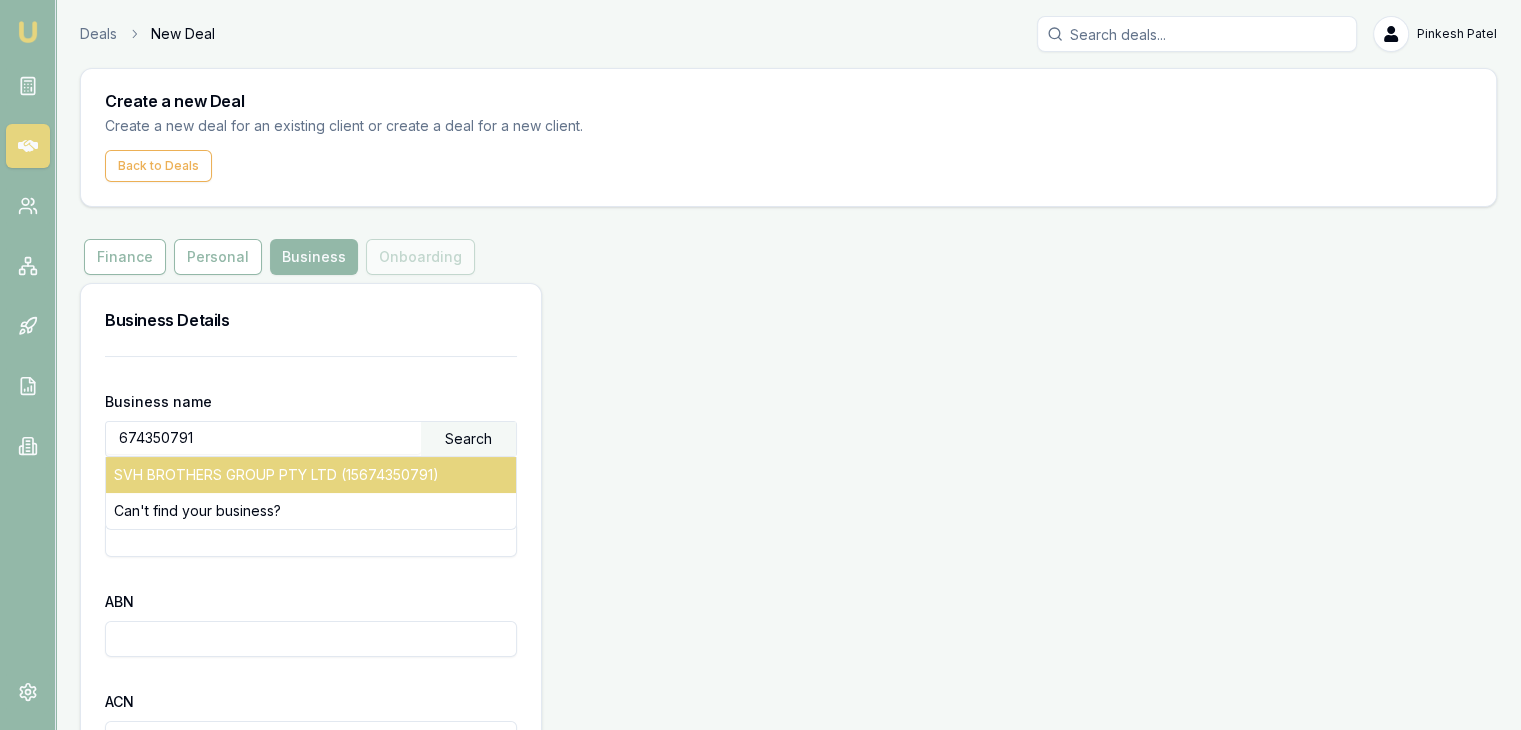 click on "SVH BROTHERS GROUP PTY LTD (15674350791)" at bounding box center (311, 475) 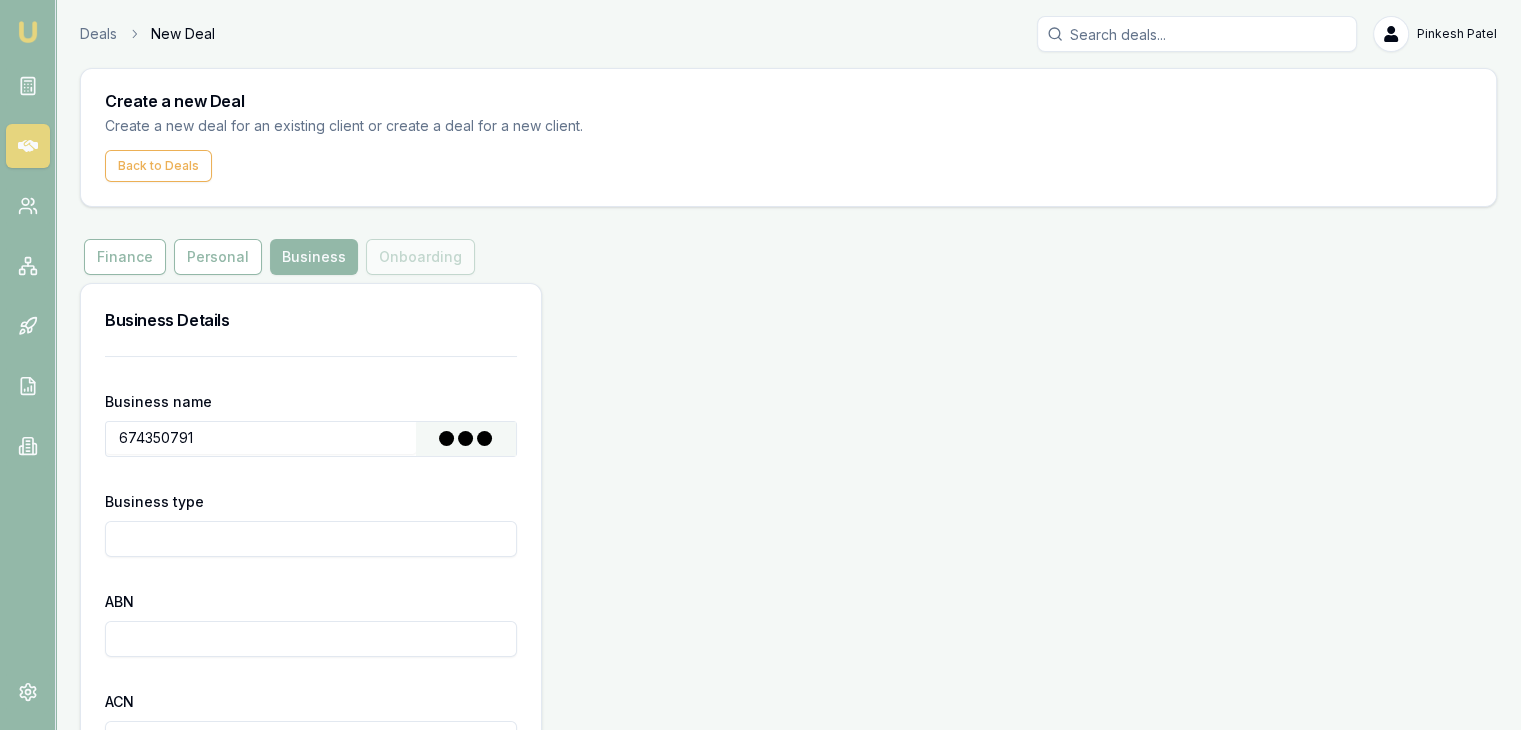 type on "SVH BROTHERS GROUP PTY LTD" 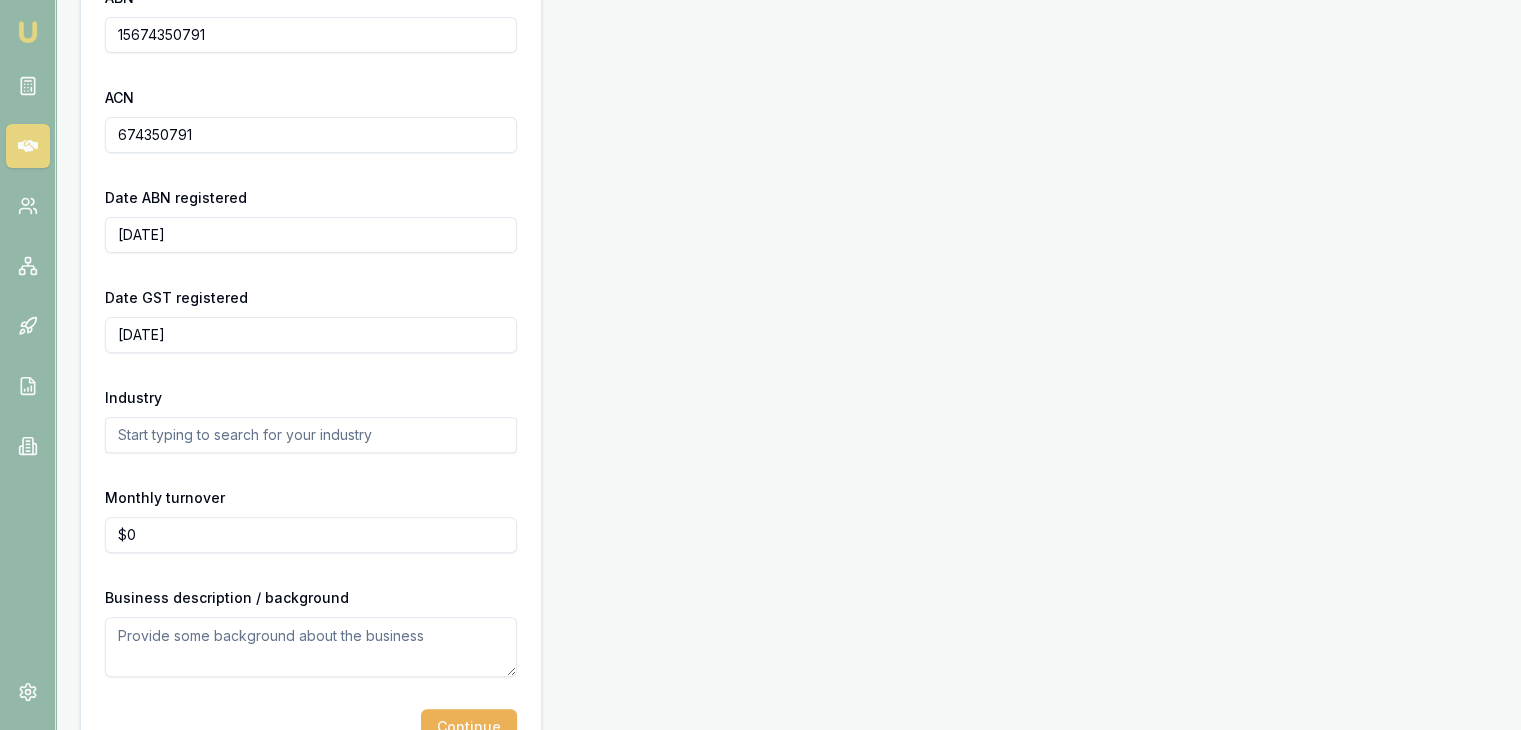 scroll, scrollTop: 659, scrollLeft: 0, axis: vertical 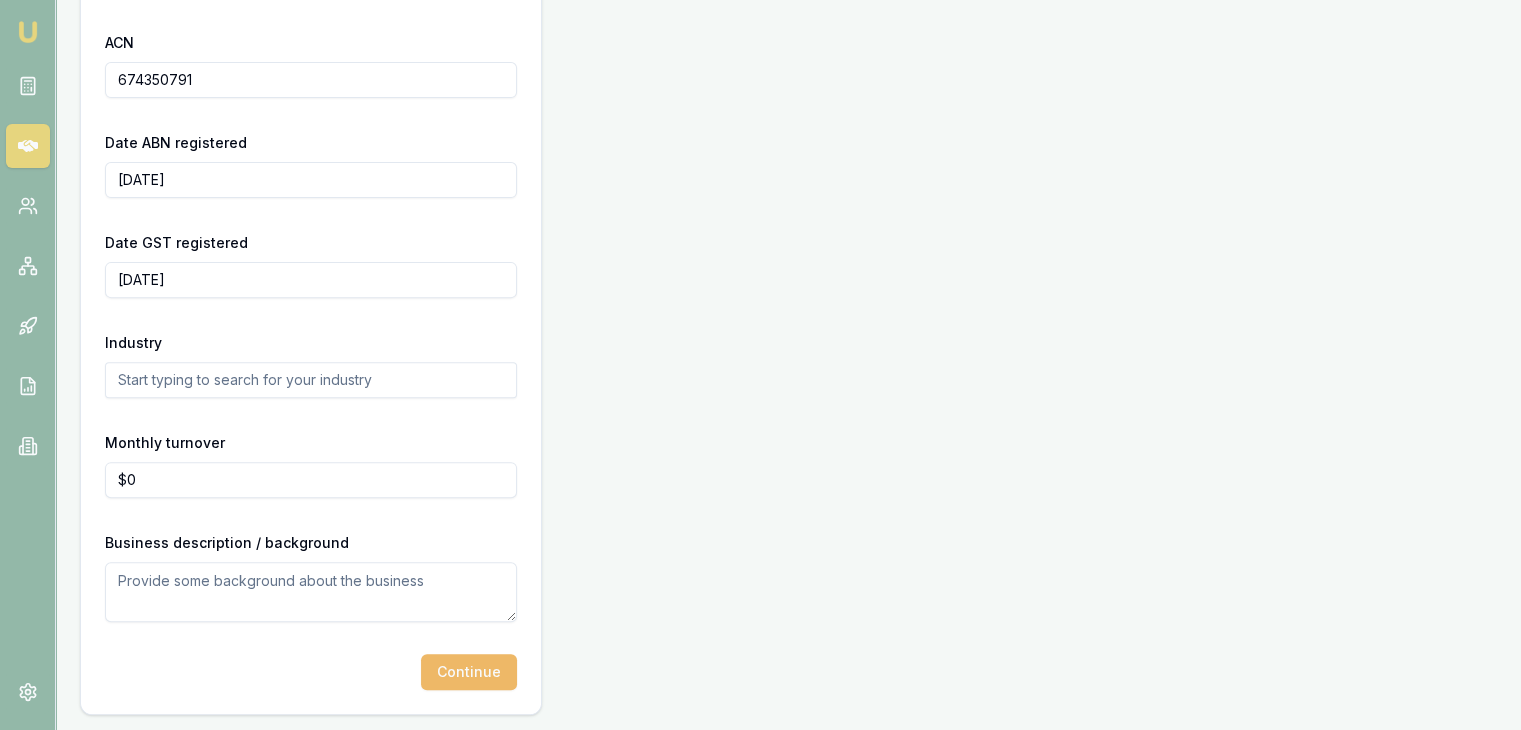 click on "Continue" at bounding box center (469, 672) 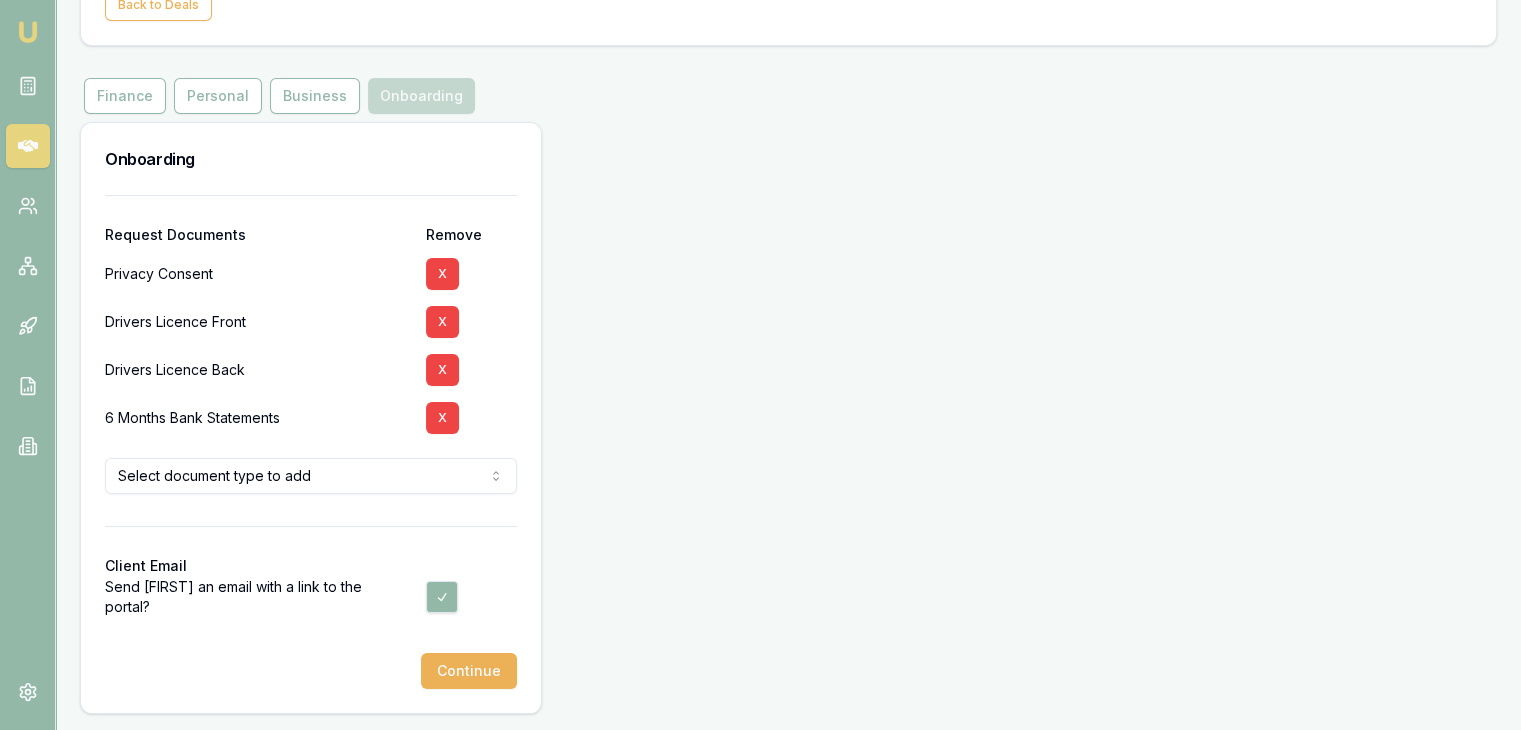 scroll, scrollTop: 0, scrollLeft: 0, axis: both 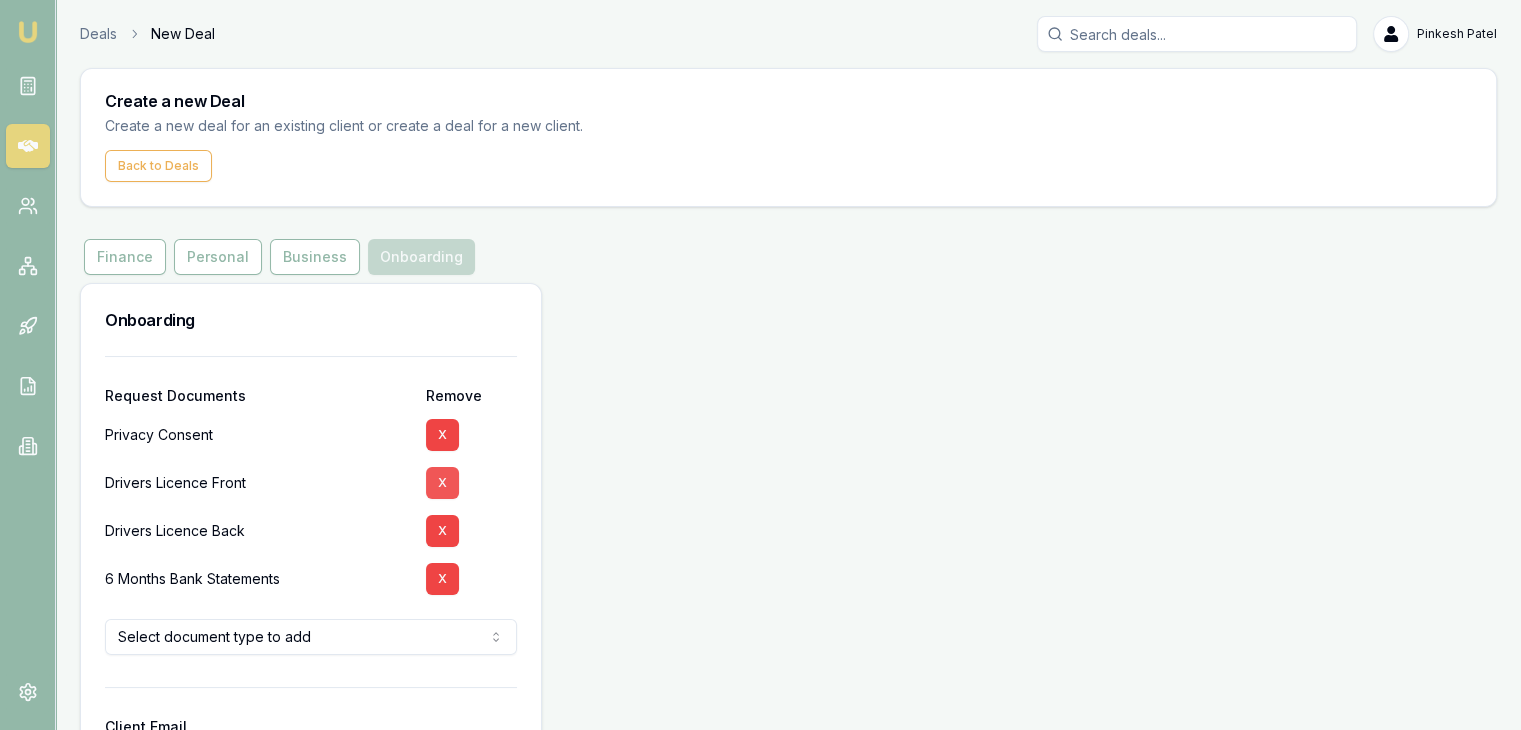 click on "X" at bounding box center [442, 483] 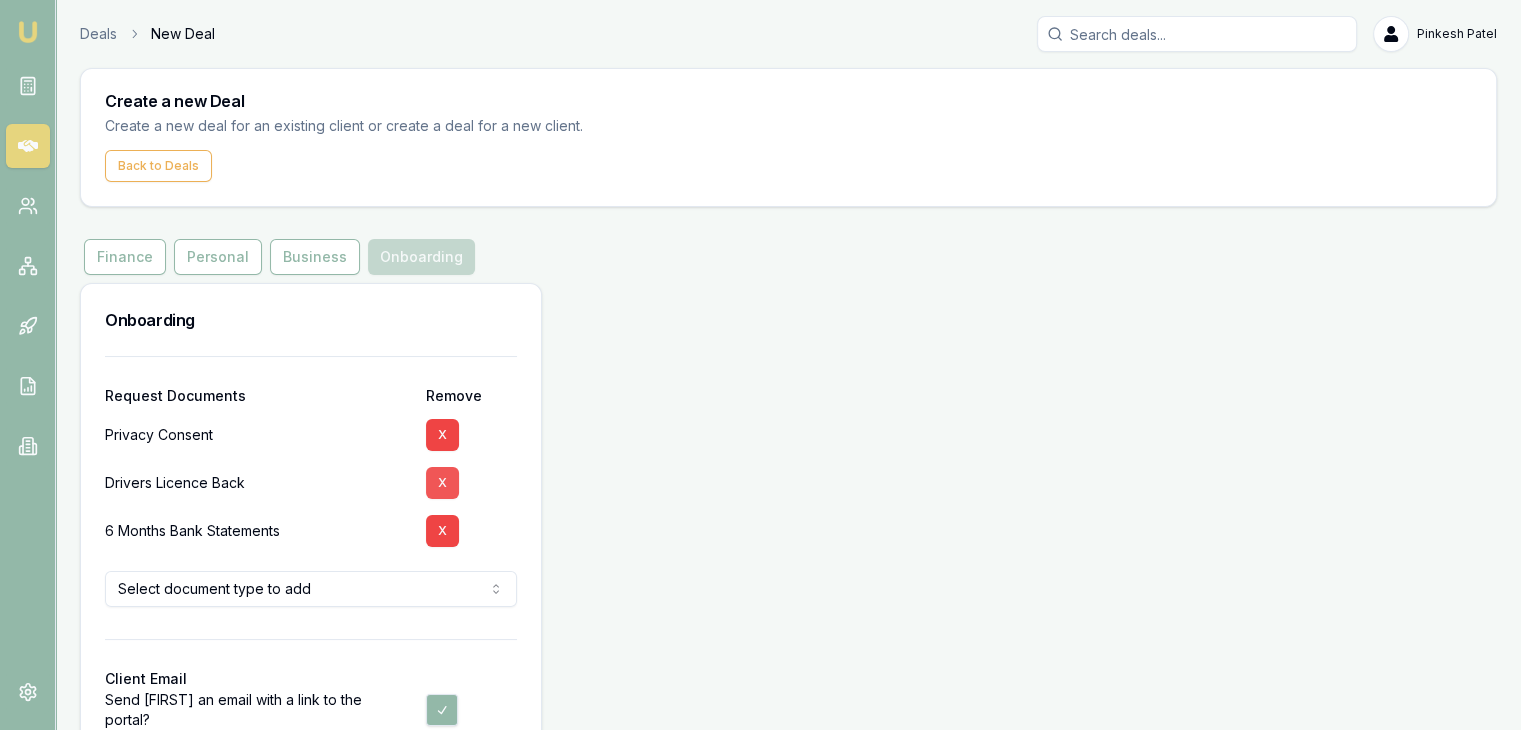 click on "X" at bounding box center (442, 483) 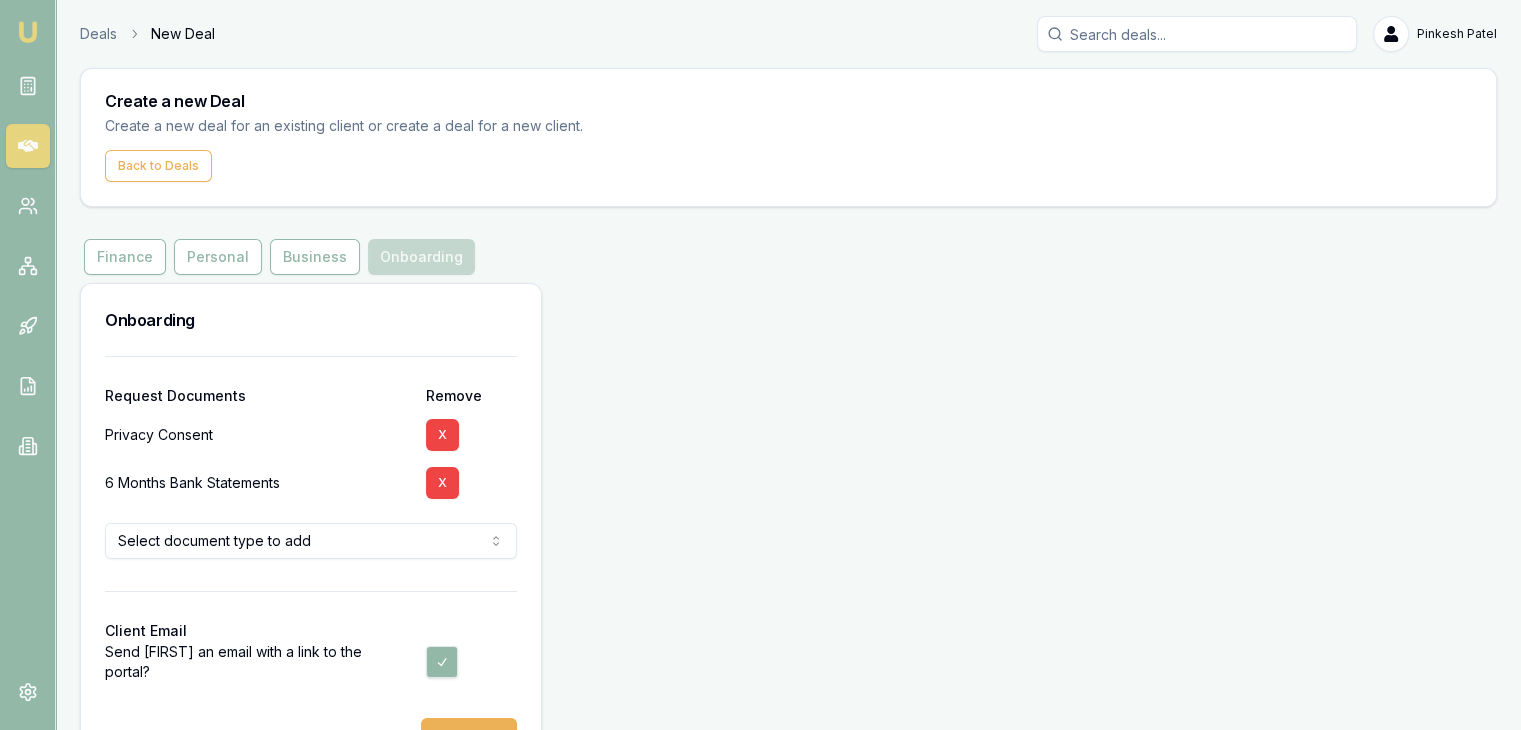 click on "X" at bounding box center [442, 483] 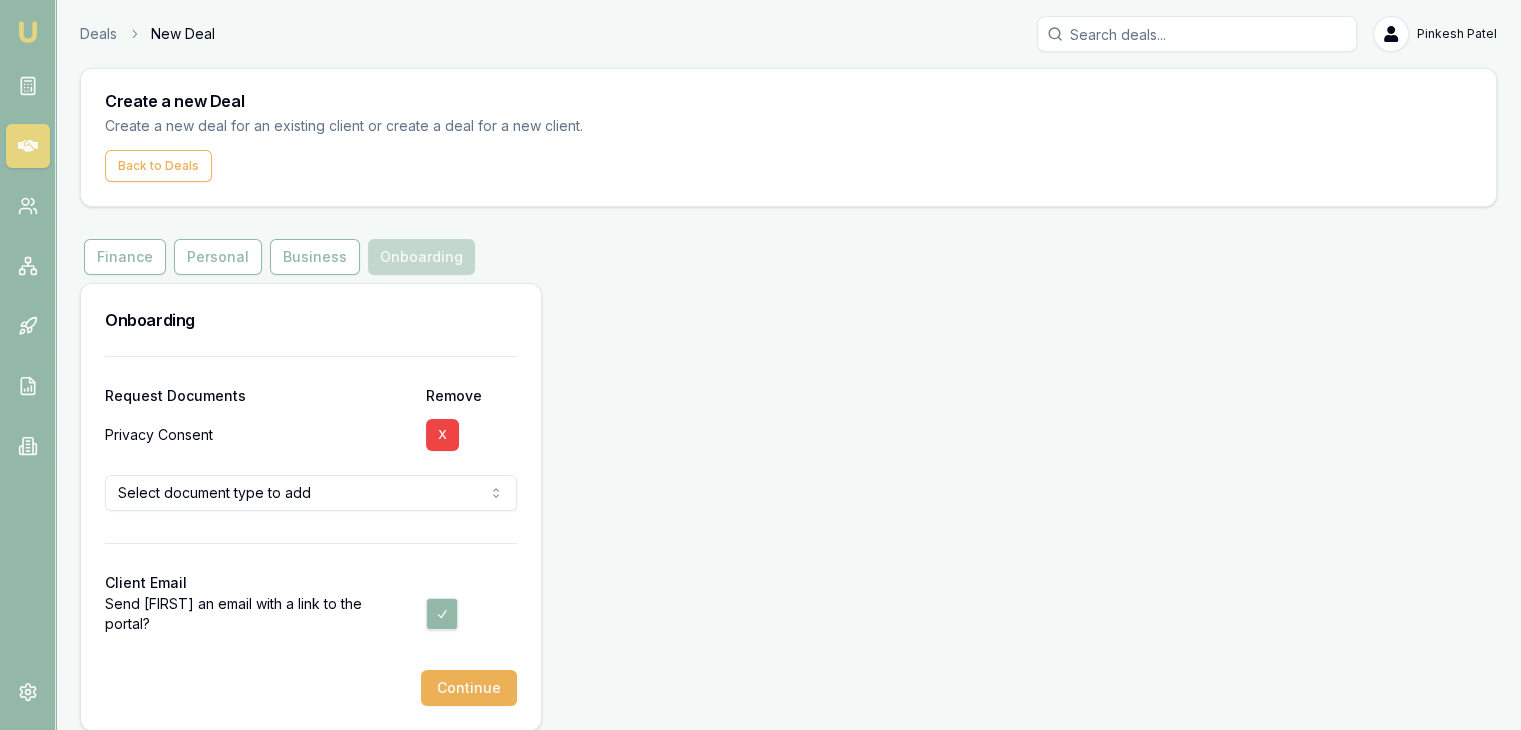 click at bounding box center [442, 614] 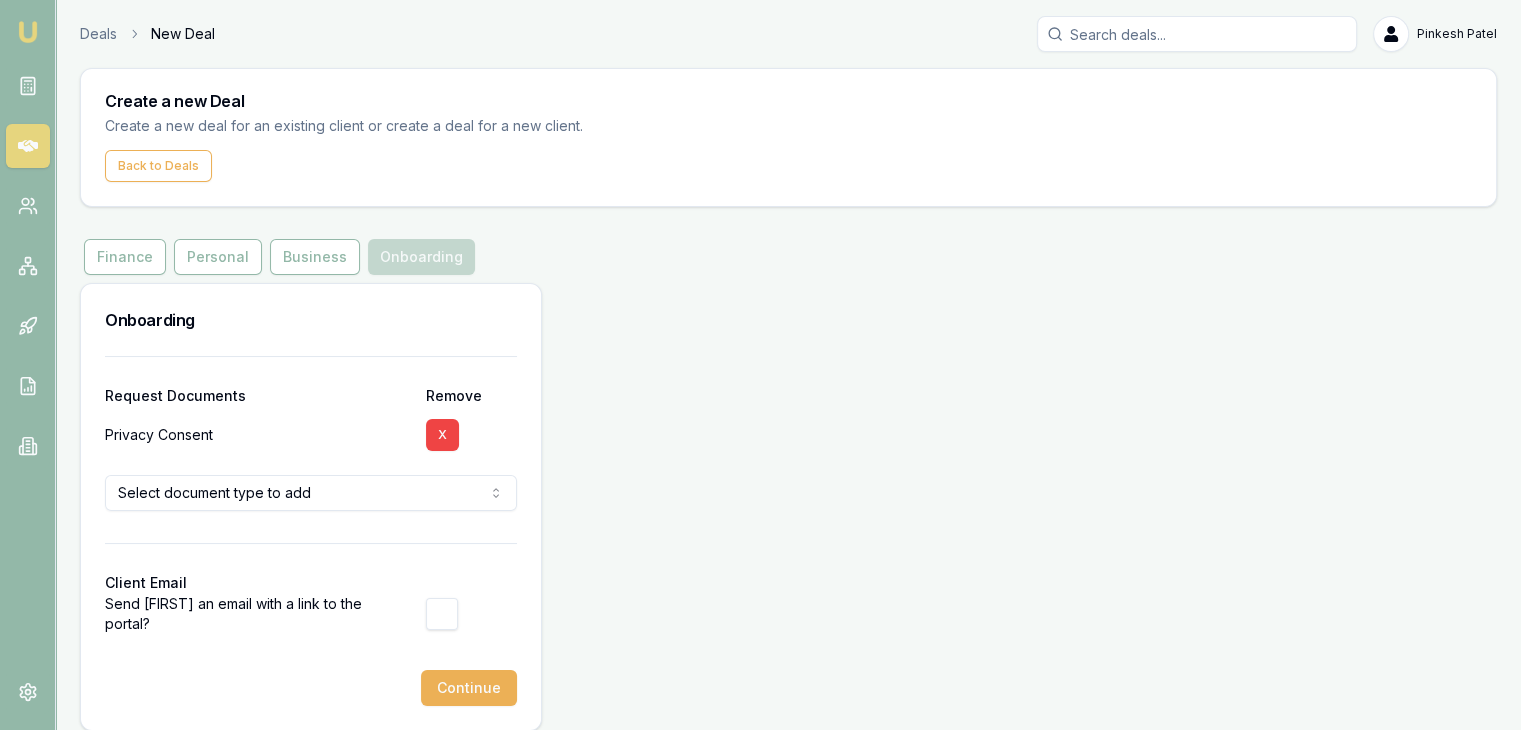 click at bounding box center (442, 614) 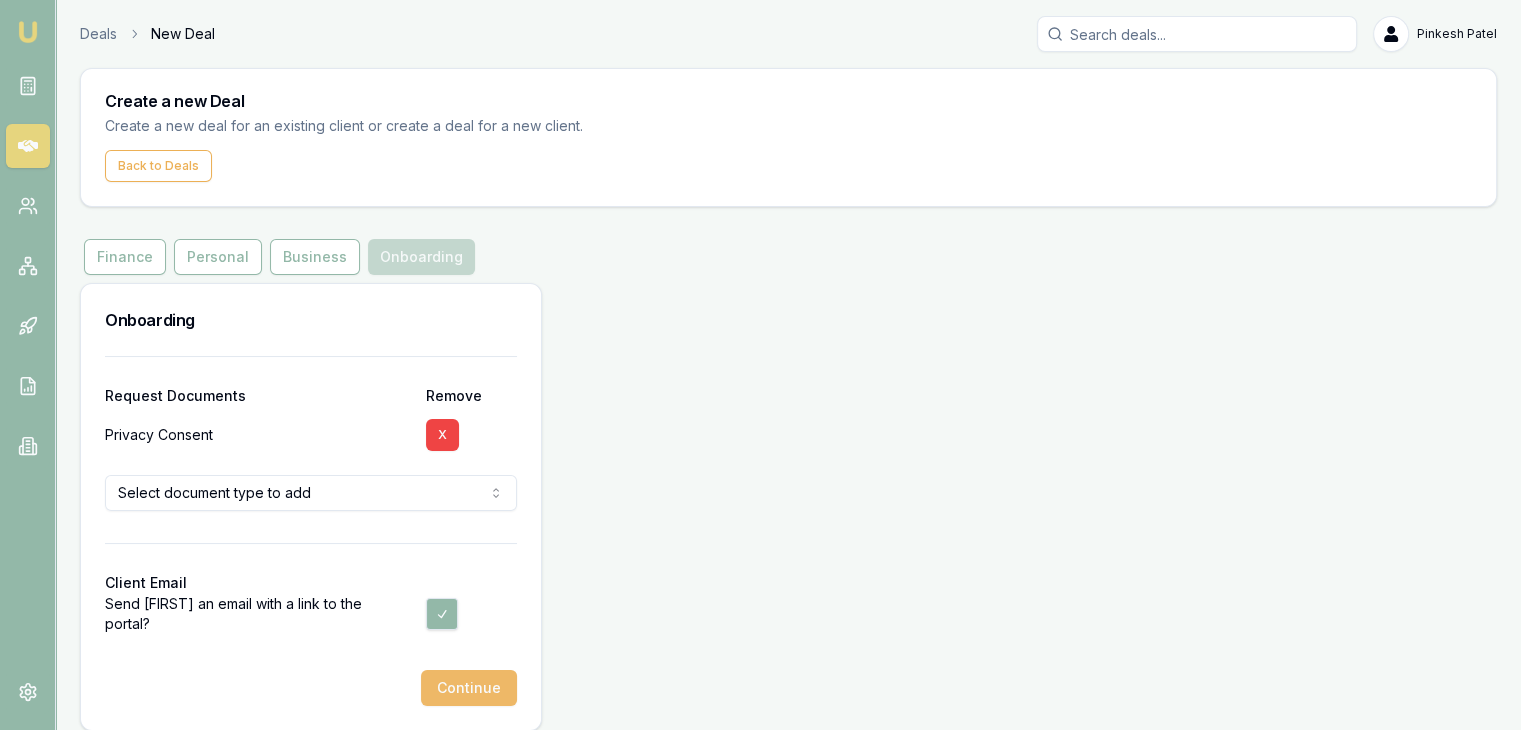click on "Continue" at bounding box center (469, 688) 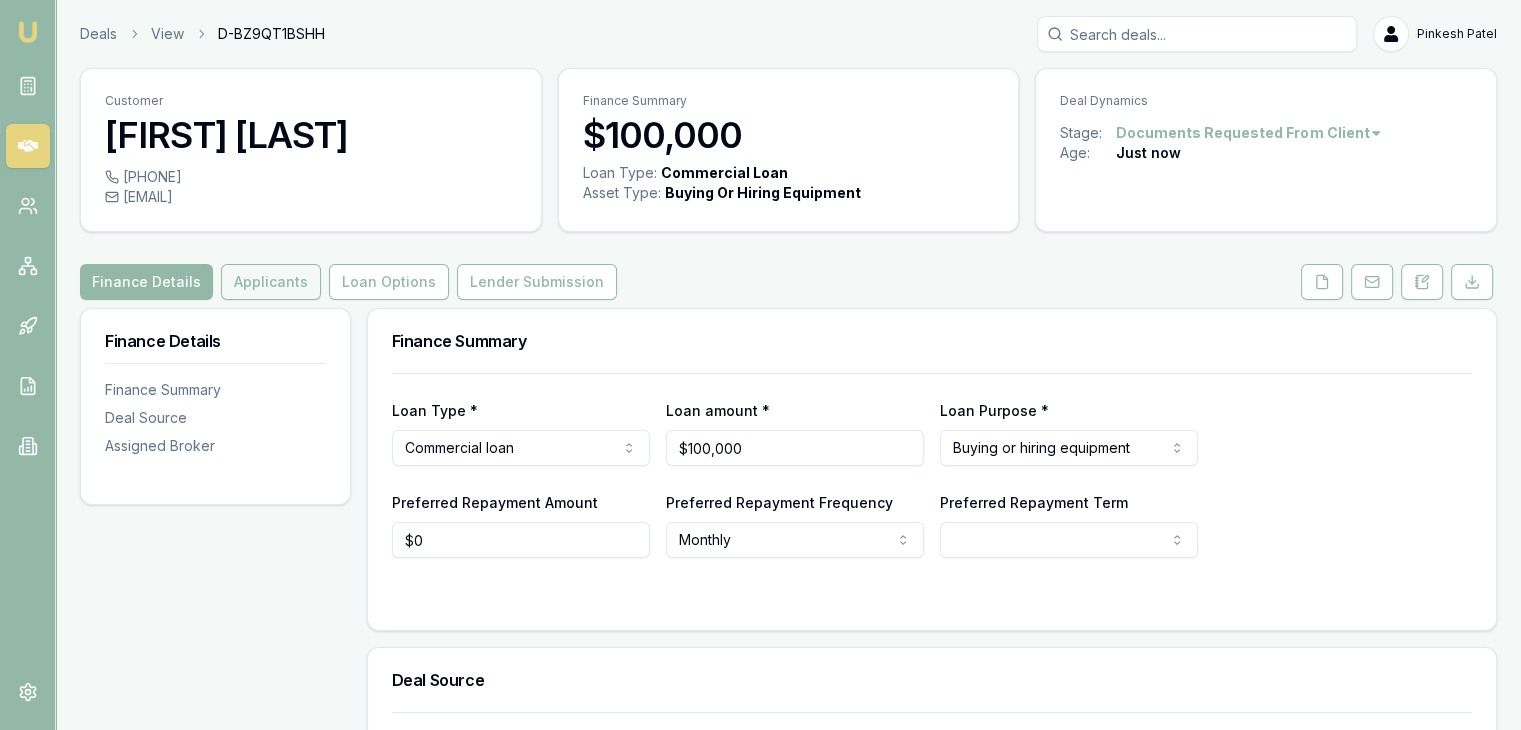 click on "Applicants" at bounding box center [271, 282] 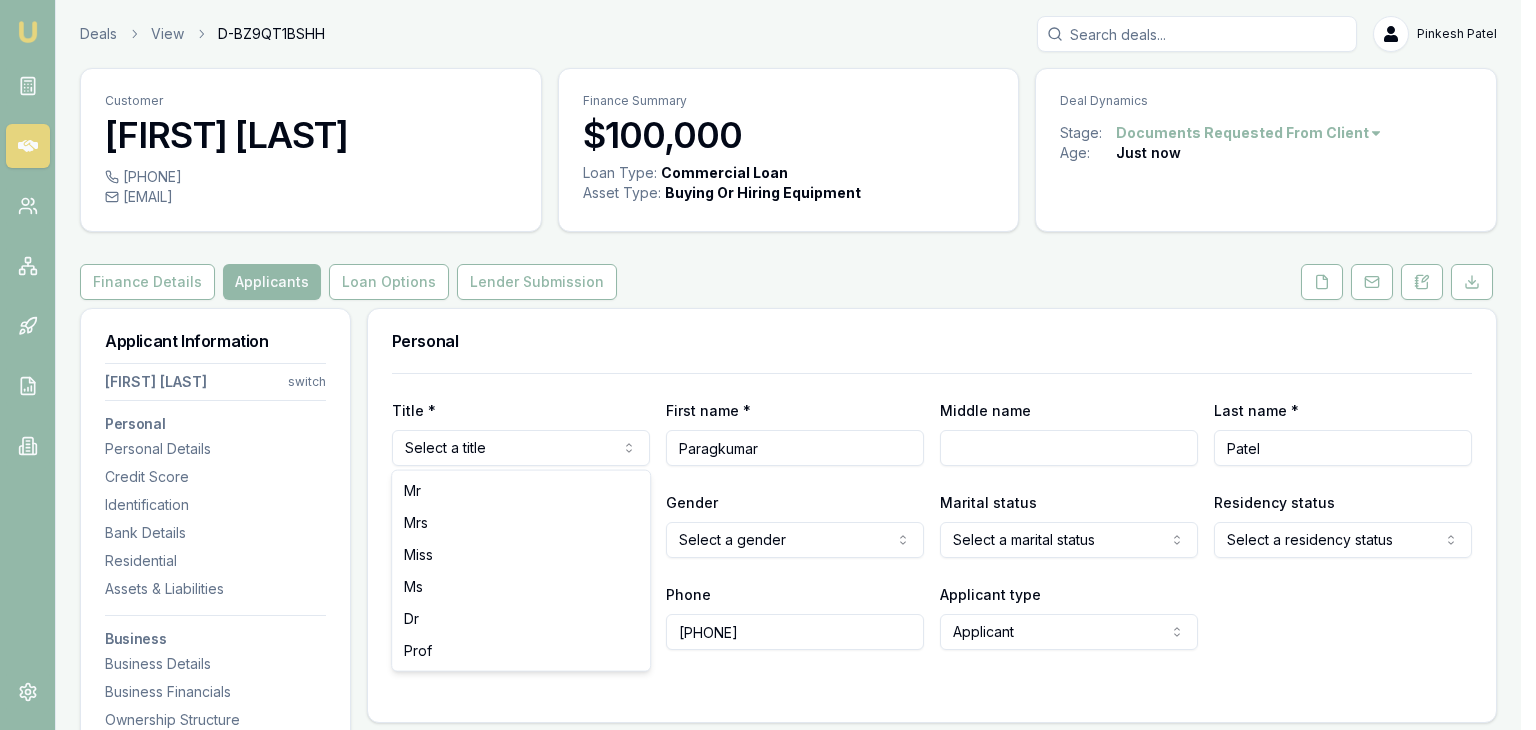 click on "Emu Broker Deals View D-BZ9QT1BSHH Pinkesh [LAST] Toggle Menu Customer [FIRST]  [LAST] [PHONE] [EMAIL] Finance Summary $100,000 Loan Type: Commercial Loan Asset Type : Buying Or Hiring Equipment Deal Dynamics Stage: Documents Requested From Client Age: Just now Finance Details Applicants Loan Options Lender Submission Applicant Information [FIRST]  [LAST] switch Personal Personal Details Credit Score Identification Bank Details Residential Assets & Liabilities Business Business Details Business Financials Ownership Structure Assets & Liabilities Summary Income & Expenses Summary Assets & Liabilities Summary Personal Title * Select a title Mr Mrs Miss Ms Dr Prof First name * [FIRST] Middle name  Last name * [LAST] Date of birth Gender  Select a gender Male Female Other Not disclosed Marital status  Select a marital status Single Married De facto Separated Divorced Widowed Residency status  Select a residency status Australian citizen Permanent resident Temporary resident Email SA" at bounding box center [768, 365] 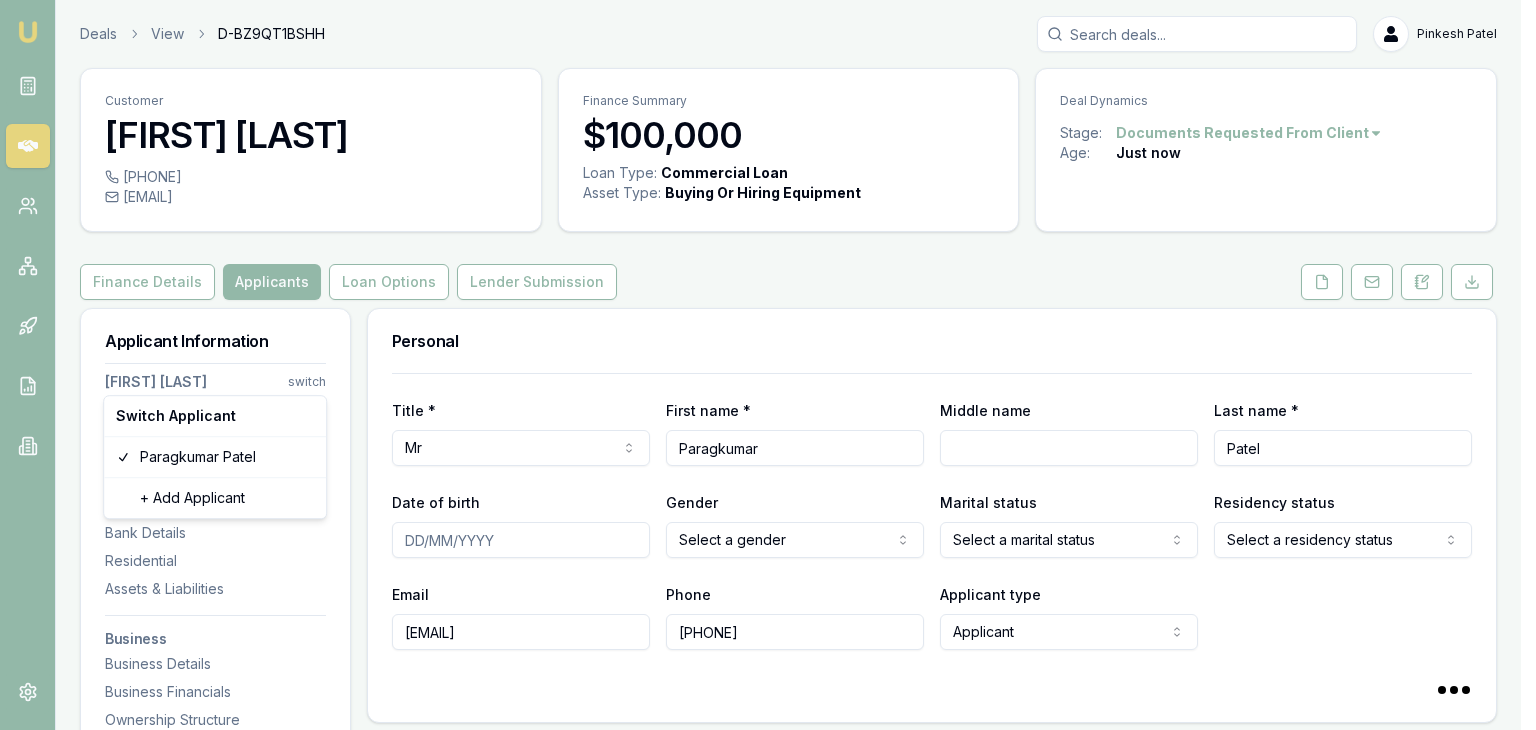 click on "Emu Broker Deals View D-BZ9QT1BSHH Pinkesh [LAST] Toggle Menu Customer [FIRST]  [LAST] [PHONE] [EMAIL] Finance Summary $100,000 Loan Type: Commercial Loan Asset Type : Buying Or Hiring Equipment Deal Dynamics Stage: Documents Requested From Client Age: Just now Finance Details Applicants Loan Options Lender Submission Applicant Information [FIRST]  [LAST] switch Personal Personal Details Credit Score Identification Bank Details Residential Assets & Liabilities Business Business Details Business Financials Ownership Structure Assets & Liabilities Summary Income & Expenses Summary Assets & Liabilities Summary Personal Title * Mr Mr Mrs Miss Ms Dr Prof First name * [FIRST] Middle name  Last name * [LAST] Date of birth Gender  Select a gender Male Female Other Not disclosed Marital status  Select a marital status Single Married De facto Separated Divorced Widowed Residency status  Select a residency status Australian citizen Permanent resident Temporary resident Visa holder Email SA" at bounding box center [768, 365] 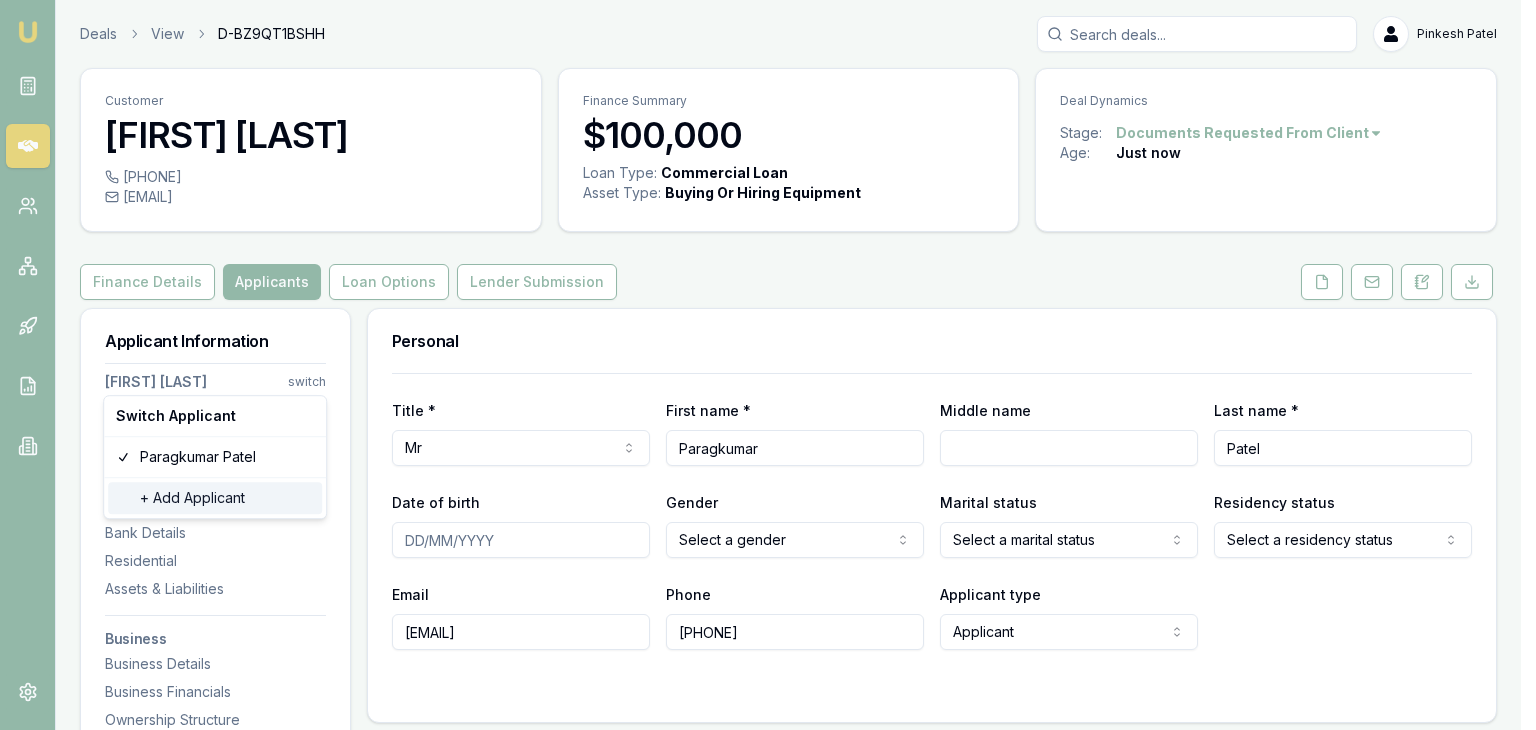 click on "+ Add Applicant" at bounding box center [215, 498] 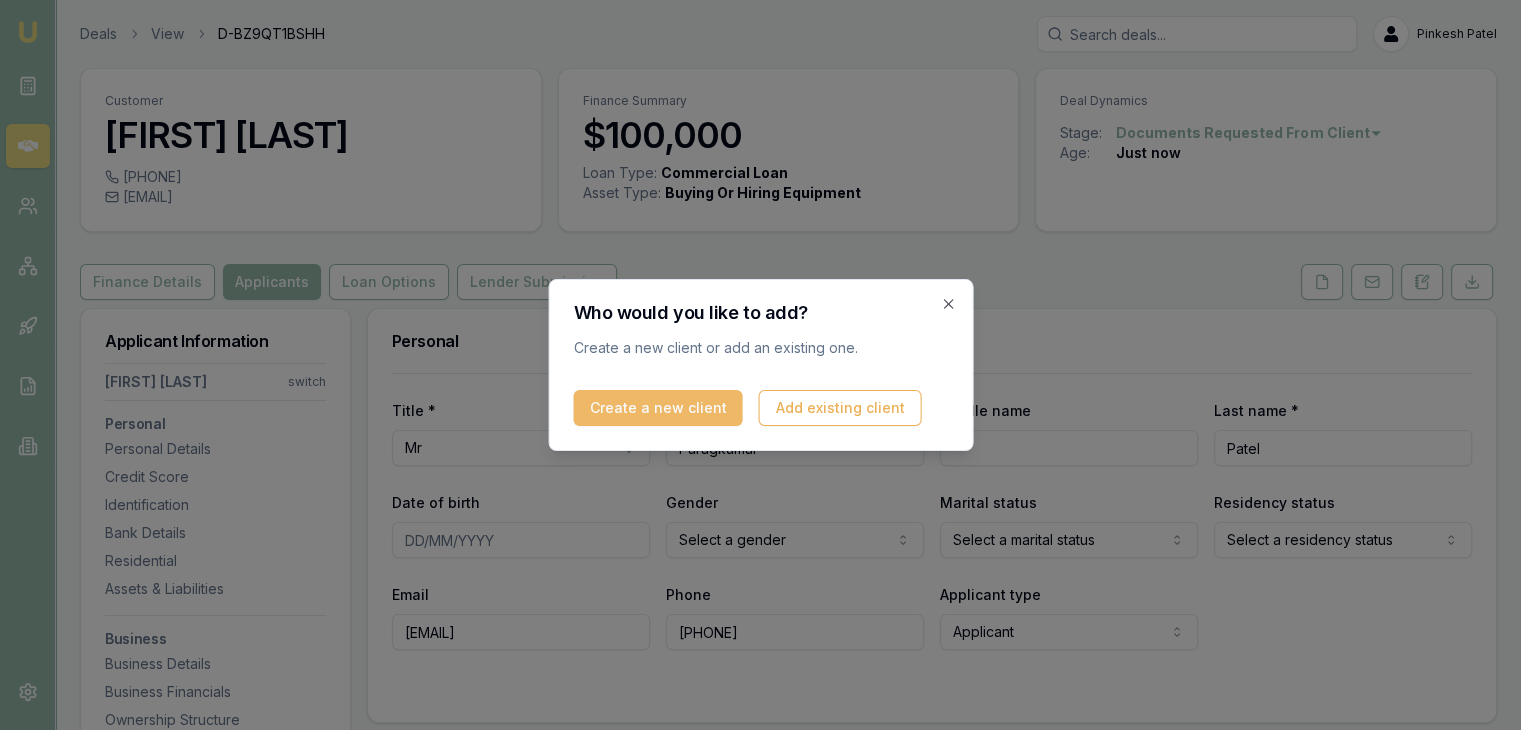 click on "Create a new client" at bounding box center (657, 408) 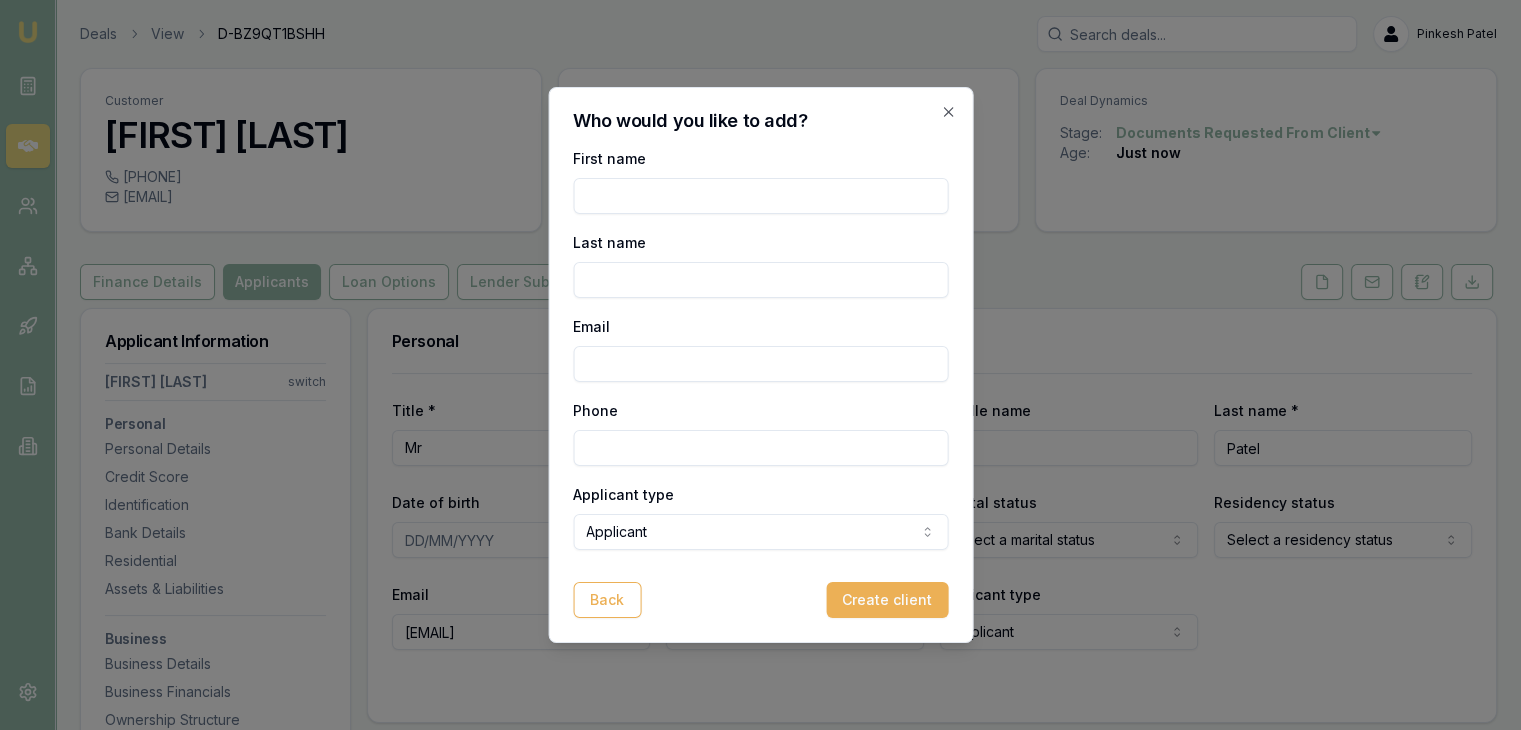 click on "First name" at bounding box center [760, 196] 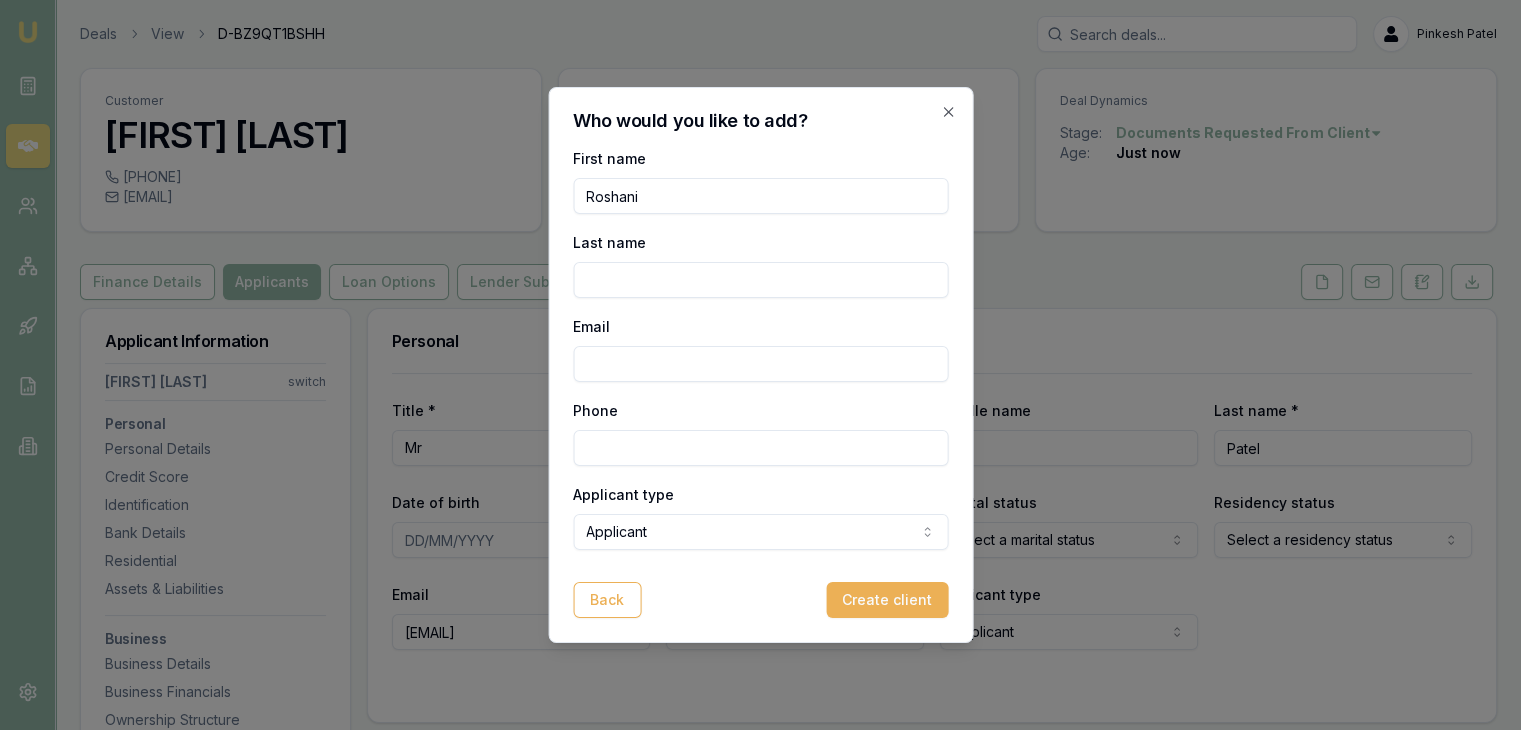 type on "Roshani" 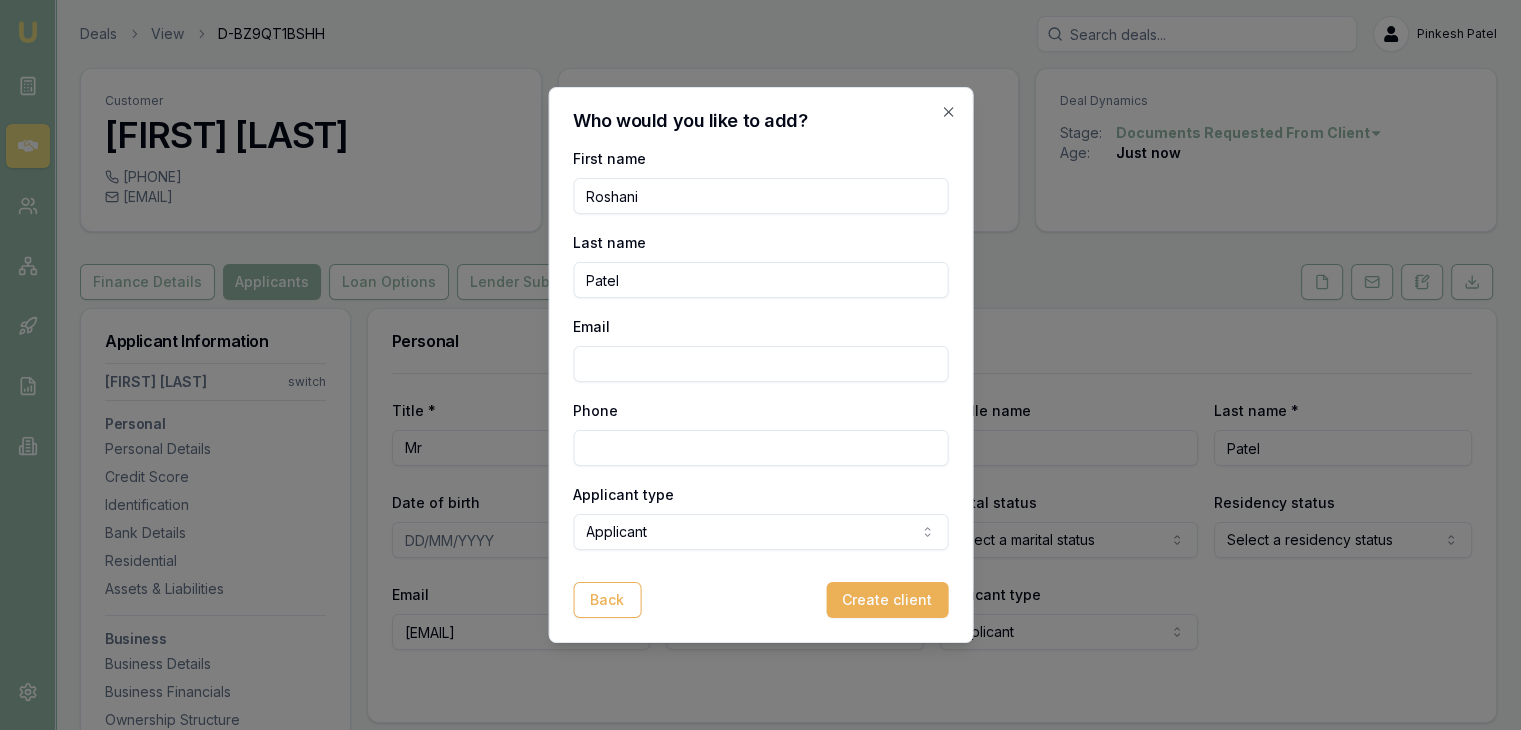 type on "Patel" 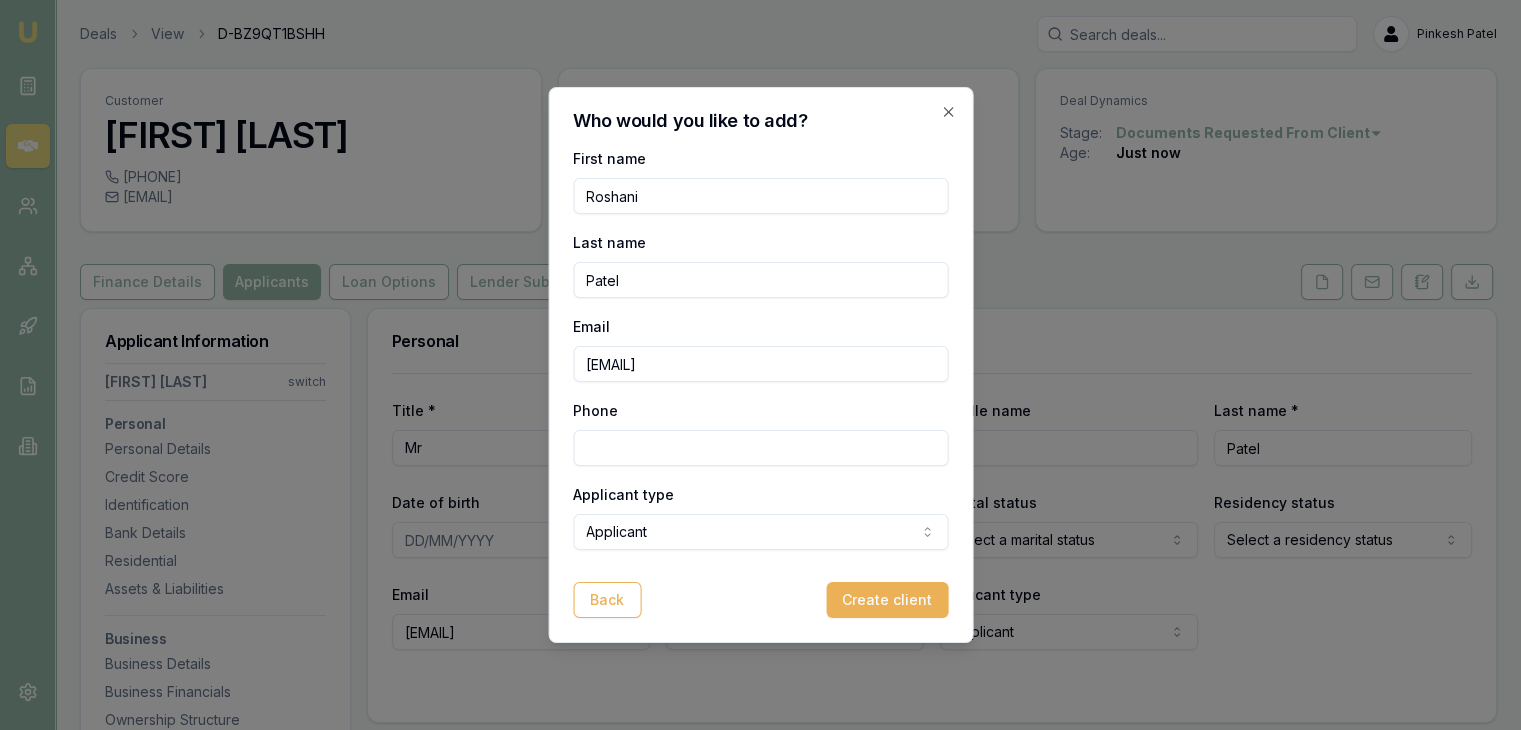 type on "[EMAIL]" 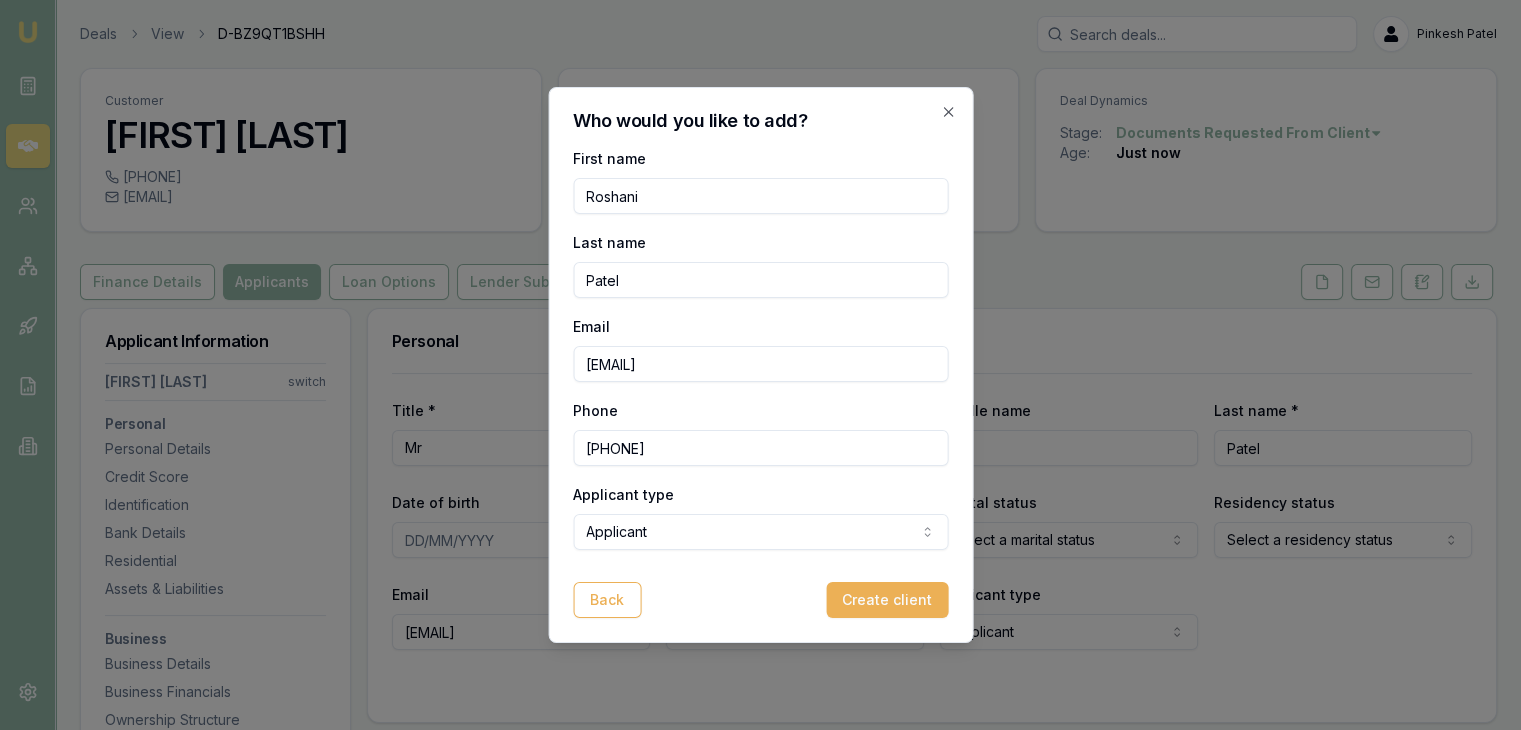 type on "[PHONE]" 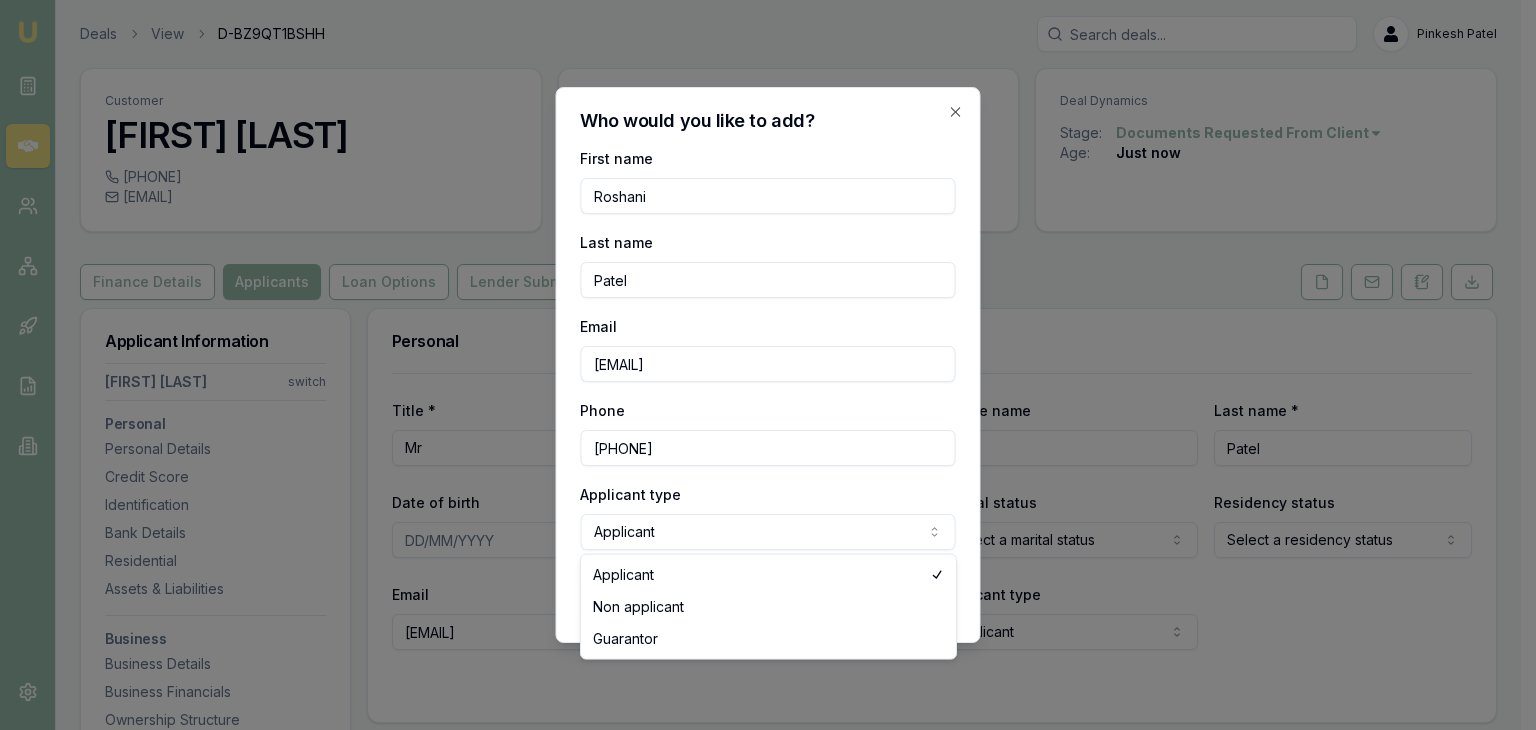 click on "Emu Broker Deals View D-BZ9QT1BSHH Pinkesh [LAST] Toggle Menu Customer [FIRST]  [LAST] [PHONE] [EMAIL] Finance Summary $100,000 Loan Type: Commercial Loan Asset Type : Buying Or Hiring Equipment Deal Dynamics Stage: Documents Requested From Client Age: Just now Finance Details Applicants Loan Options Lender Submission Applicant Information [FIRST]  [LAST] switch Personal Personal Details Credit Score Identification Bank Details Residential Assets & Liabilities Business Business Details Business Financials Ownership Structure Assets & Liabilities Summary Income & Expenses Summary Assets & Liabilities Summary Personal Title * Mr Mr Mrs Miss Ms Dr Prof First name * [FIRST] Middle name  Last name * [LAST] Date of birth Gender  Select a gender Male Female Other Not disclosed Marital status  Select a marital status Single Married De facto Separated Divorced Widowed Residency status  Select a residency status Australian citizen Permanent resident Temporary resident Visa holder Email SA" at bounding box center (760, 365) 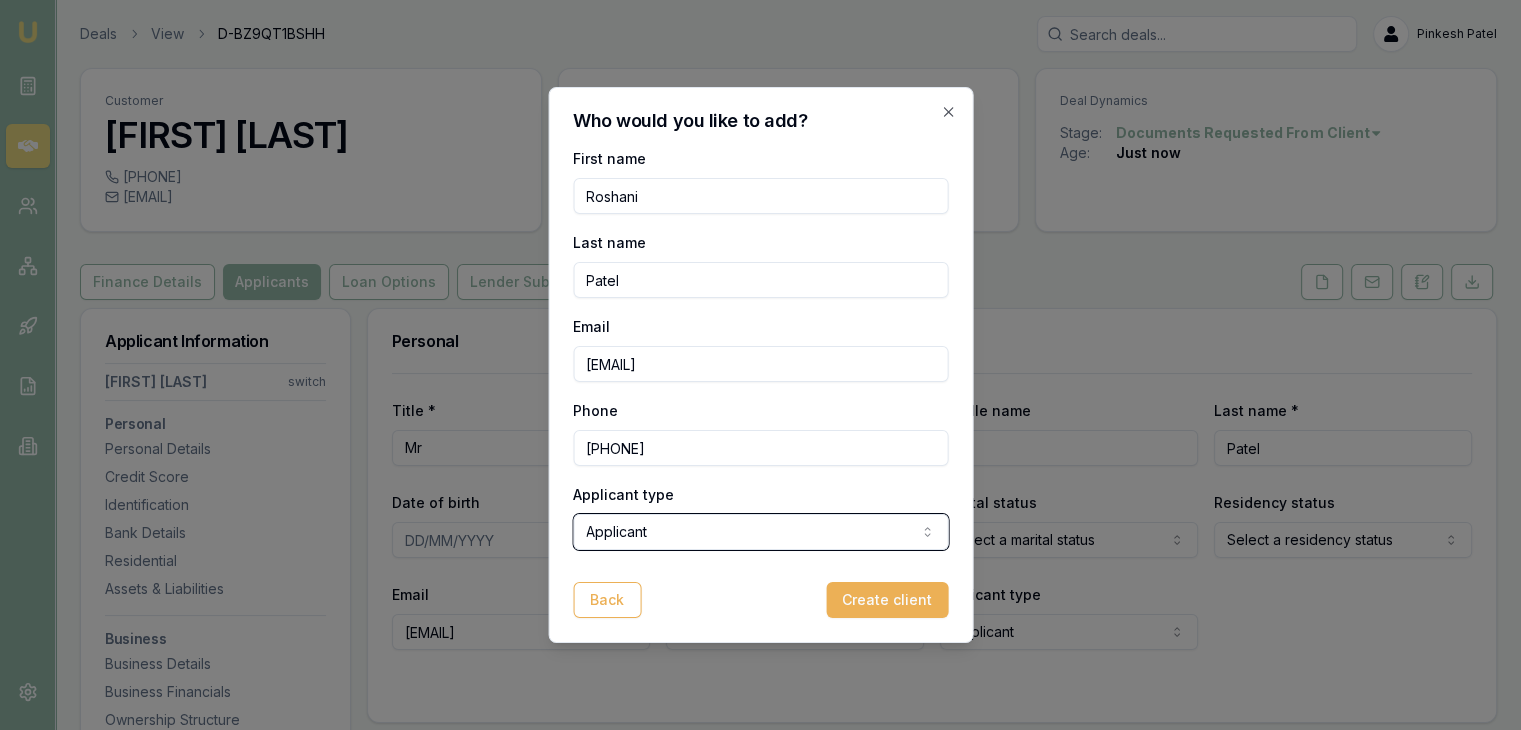 click on "Emu Broker Deals View D-BZ9QT1BSHH Pinkesh [LAST] Toggle Menu Customer [FIRST]  [LAST] [PHONE] [EMAIL] Finance Summary $100,000 Loan Type: Commercial Loan Asset Type : Buying Or Hiring Equipment Deal Dynamics Stage: Documents Requested From Client Age: Just now Finance Details Applicants Loan Options Lender Submission Applicant Information [FIRST]  [LAST] switch Personal Personal Details Credit Score Identification Bank Details Residential Assets & Liabilities Business Business Details Business Financials Ownership Structure Assets & Liabilities Summary Income & Expenses Summary Assets & Liabilities Summary Personal Title * Mr Mr Mrs Miss Ms Dr Prof First name * [FIRST] Middle name  Last name * [LAST] Date of birth Gender  Select a gender Male Female Other Not disclosed Marital status  Select a marital status Single Married De facto Separated Divorced Widowed Residency status  Select a residency status Australian citizen Permanent resident Temporary resident Visa holder Email SA" at bounding box center [760, 365] 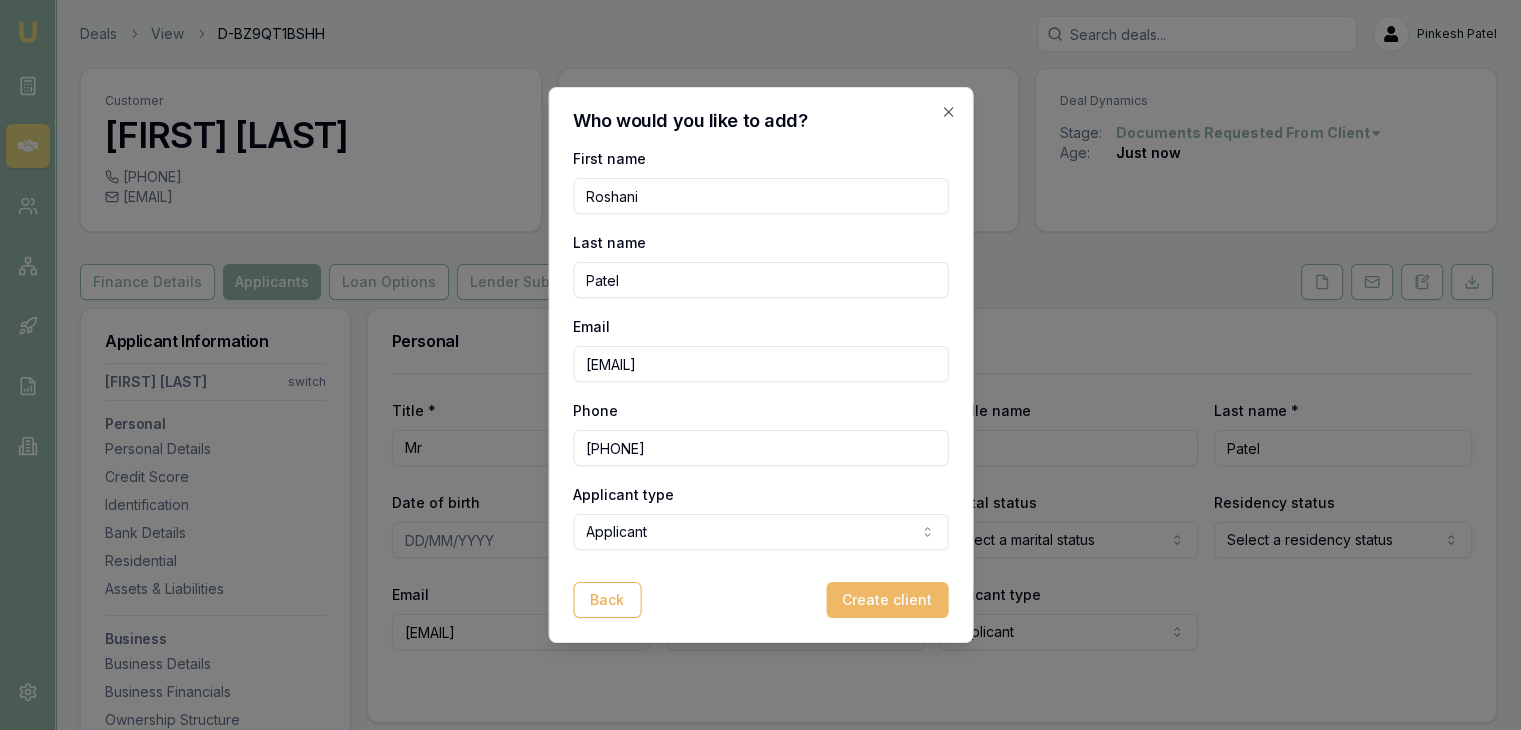 click on "Create client" at bounding box center (887, 600) 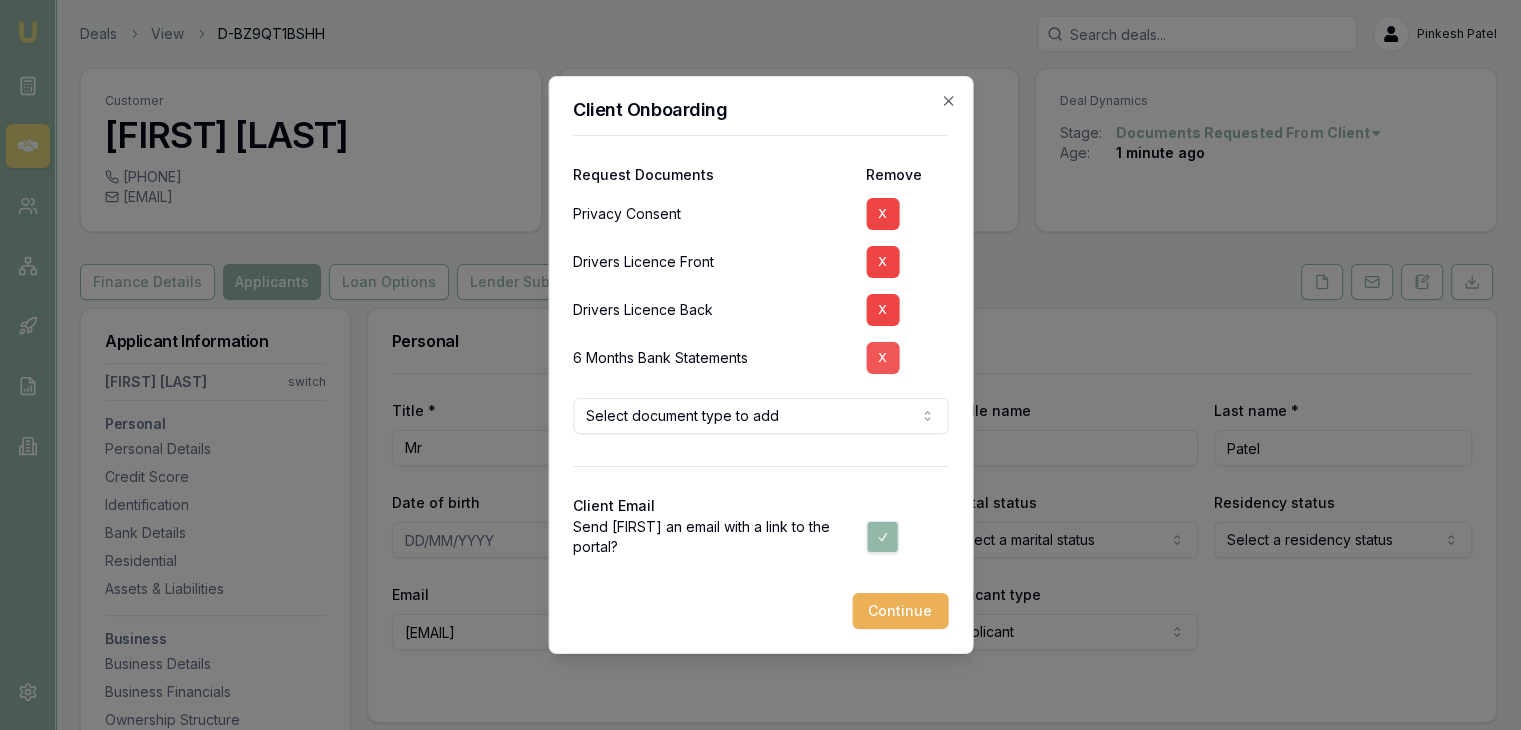 click on "X" at bounding box center [882, 358] 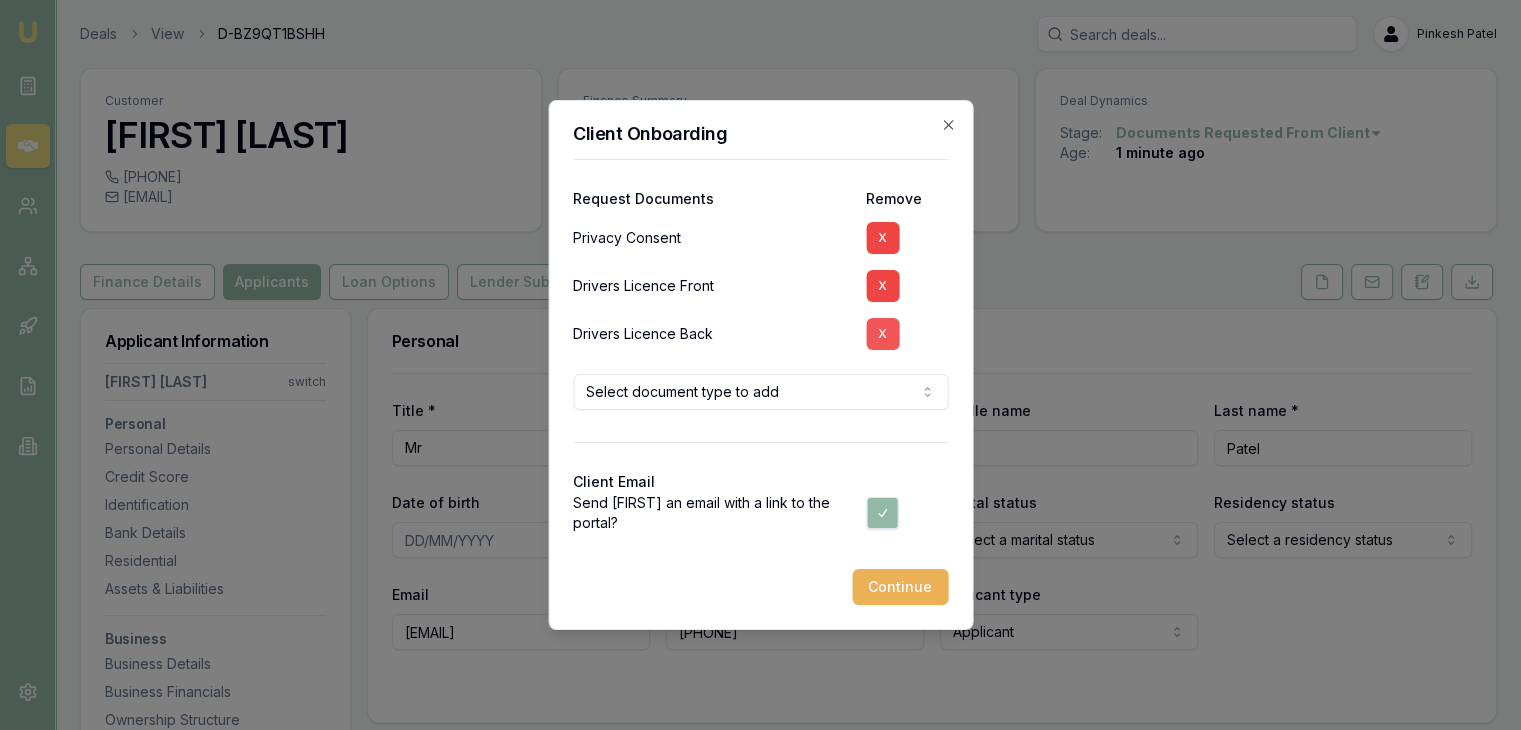 click on "X" at bounding box center [882, 334] 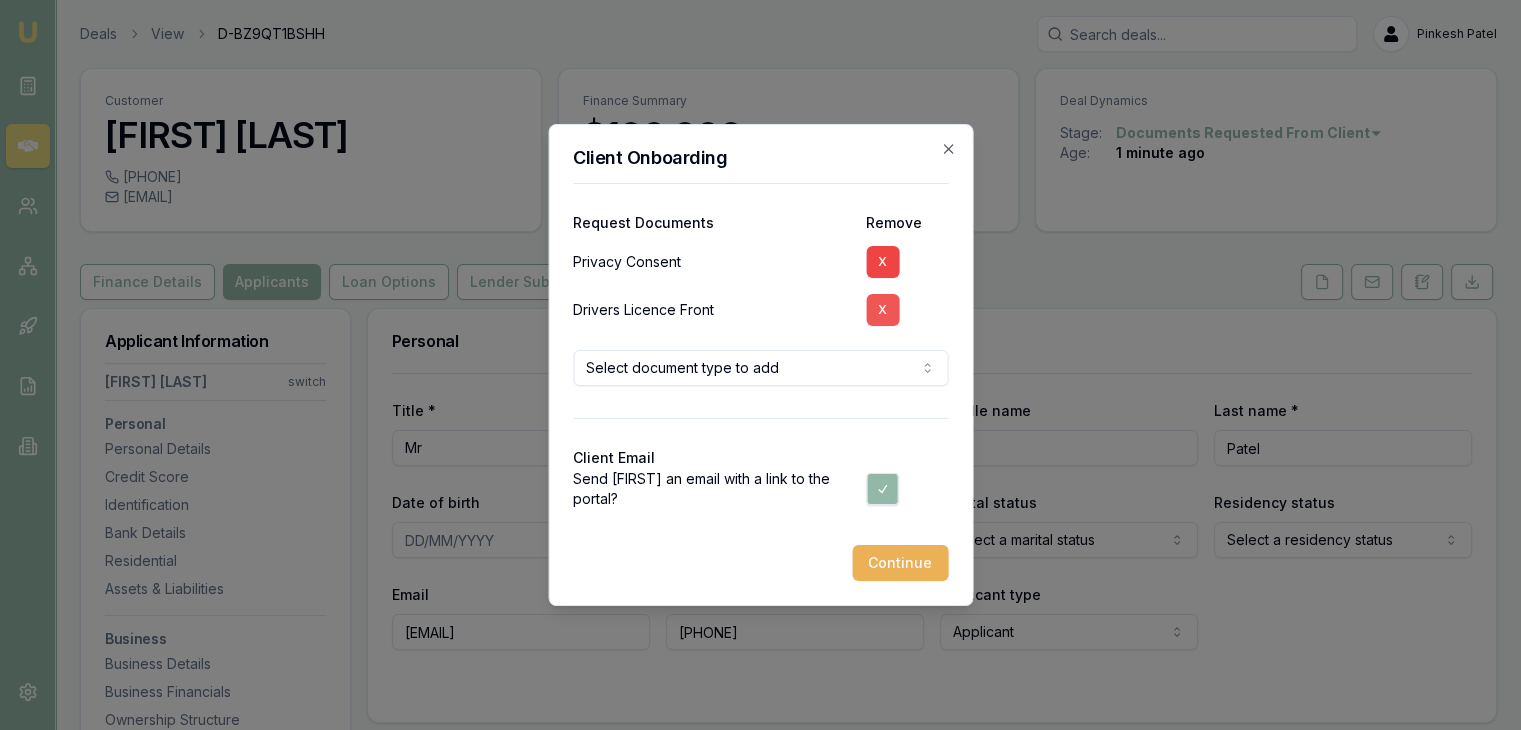 click on "X" at bounding box center (882, 310) 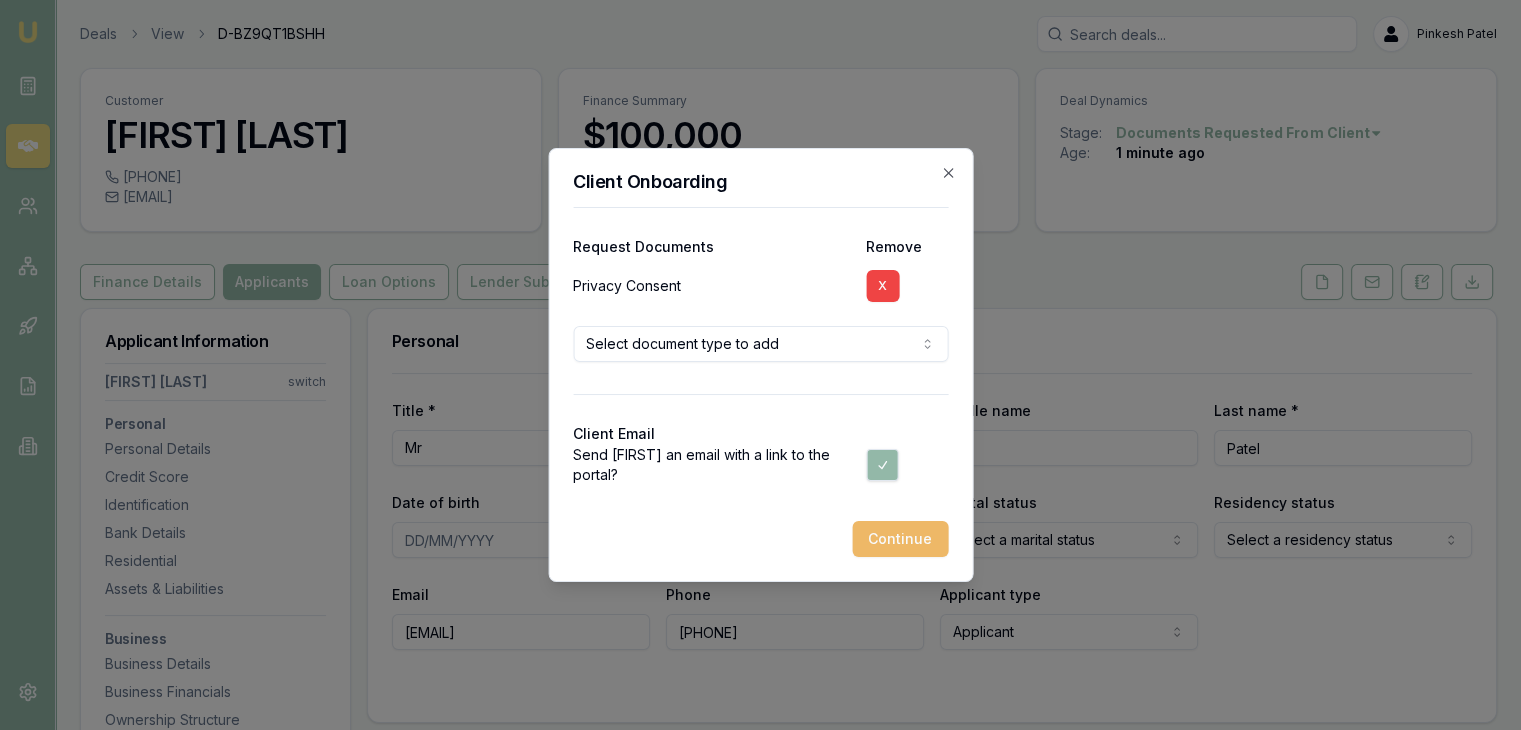 click on "Continue" at bounding box center (900, 539) 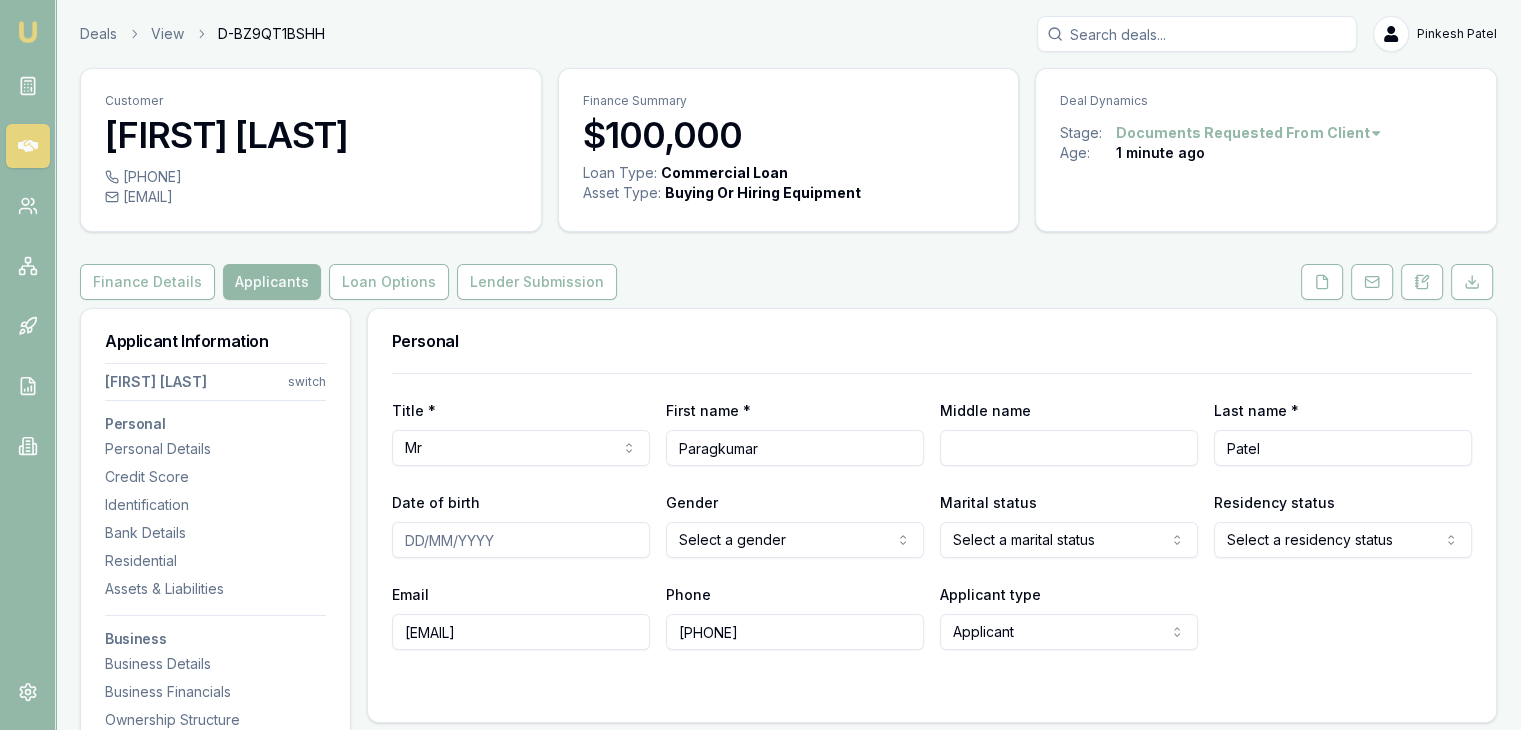 click on "Date of birth" at bounding box center (521, 540) 